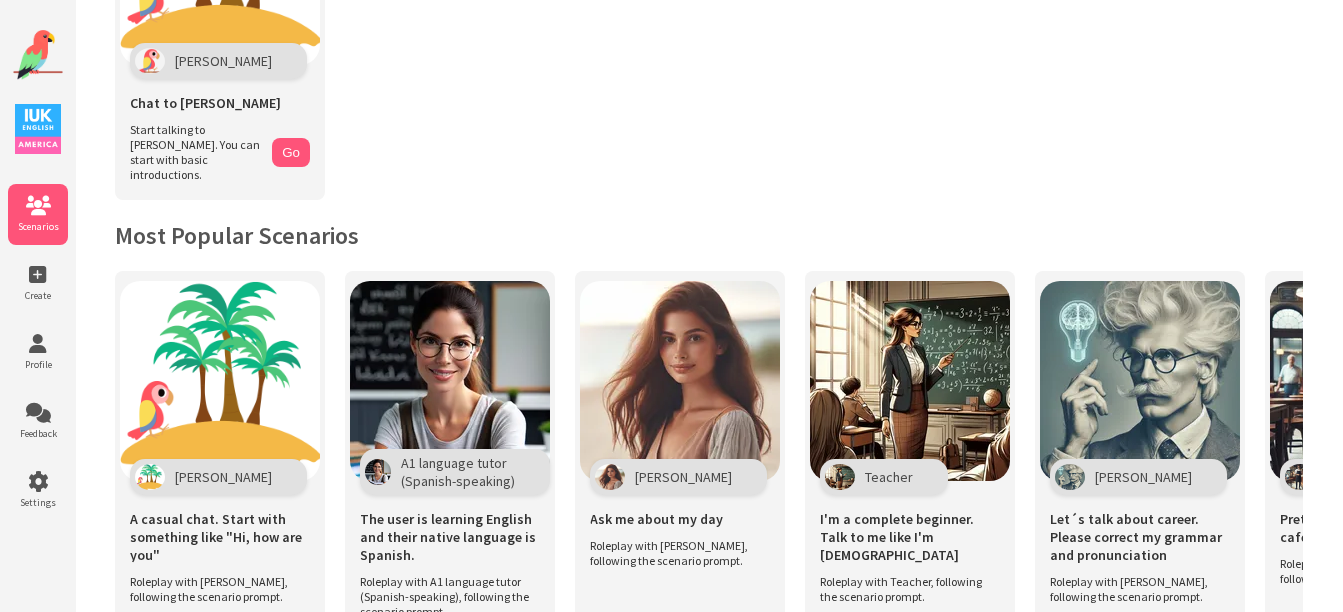 scroll, scrollTop: 225, scrollLeft: 0, axis: vertical 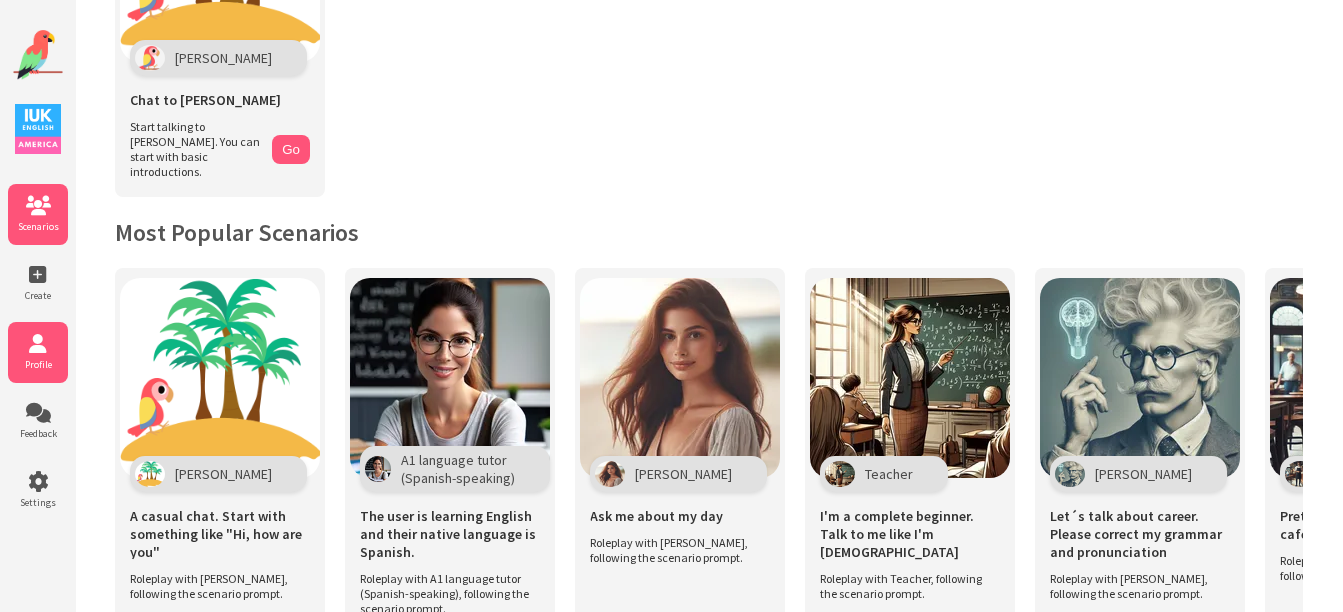 click at bounding box center [38, 344] 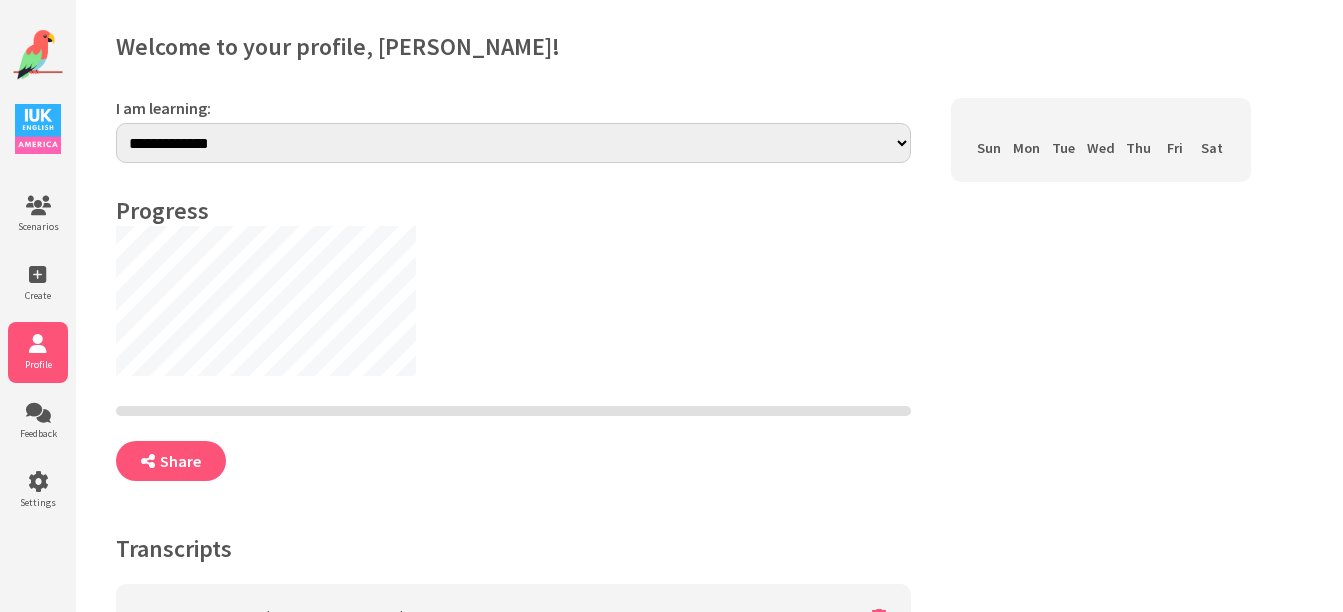 scroll, scrollTop: 0, scrollLeft: 0, axis: both 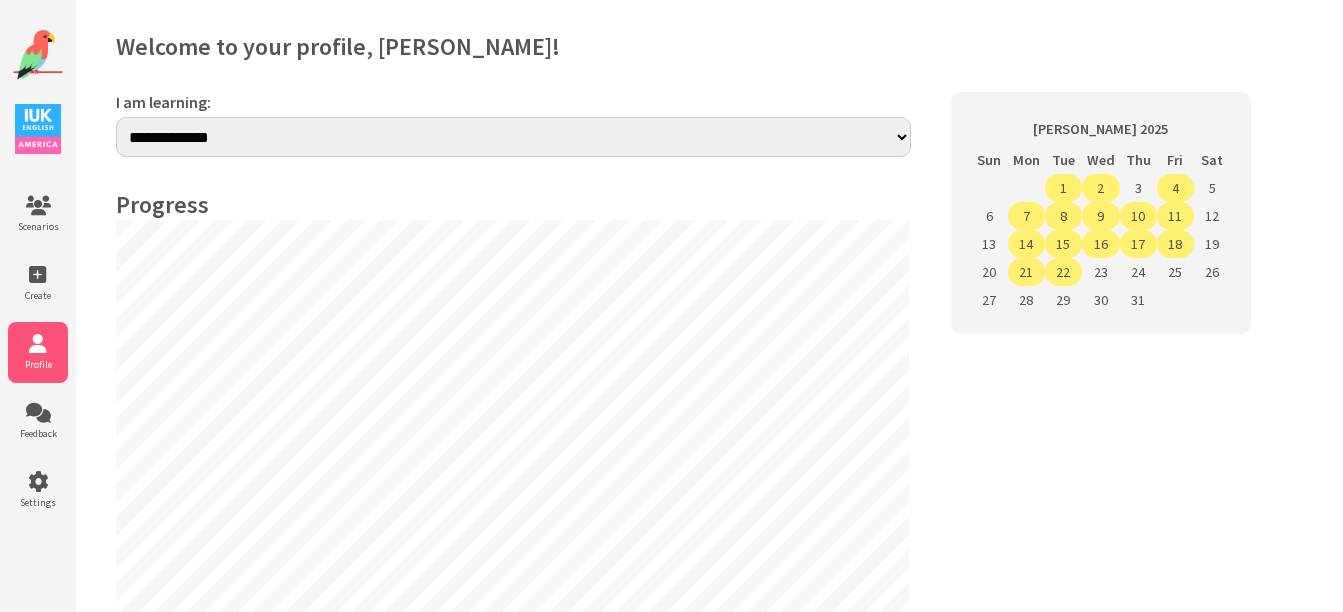 select on "**" 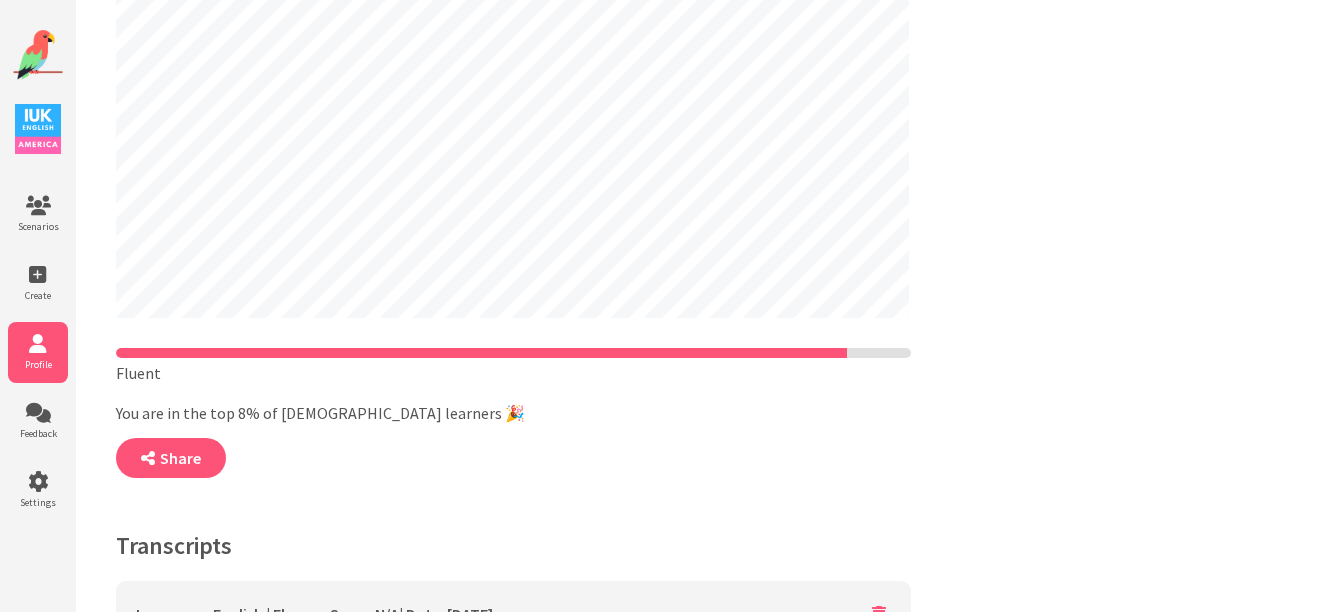 scroll, scrollTop: 432, scrollLeft: 0, axis: vertical 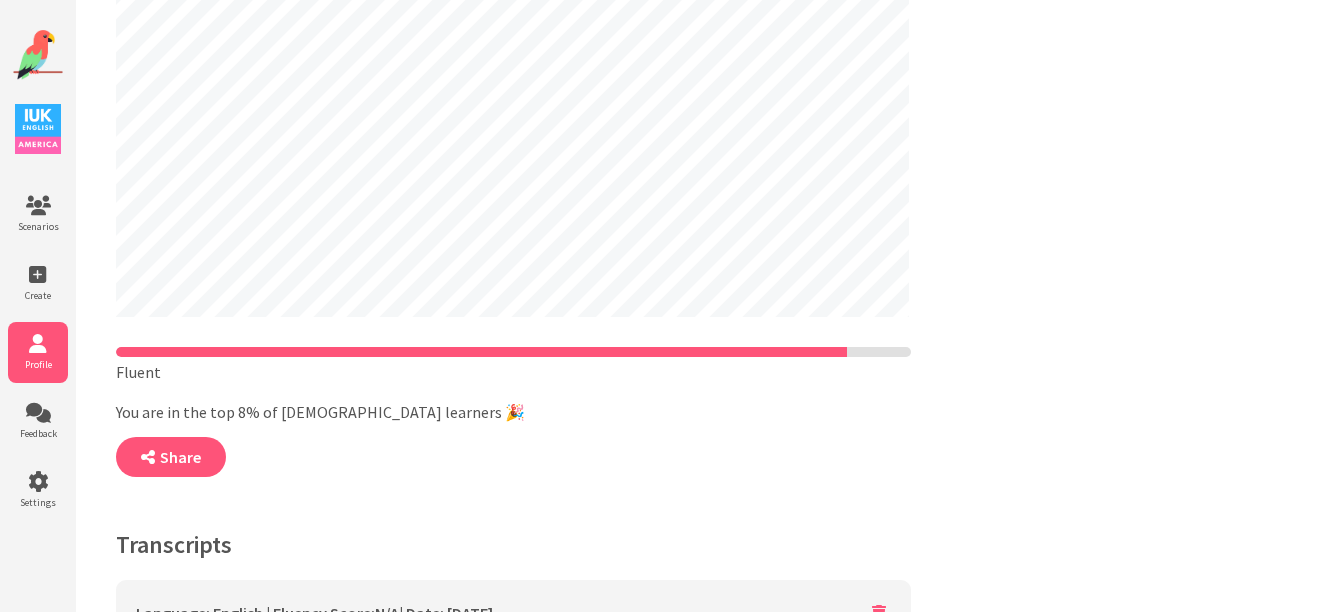 click at bounding box center (38, 55) 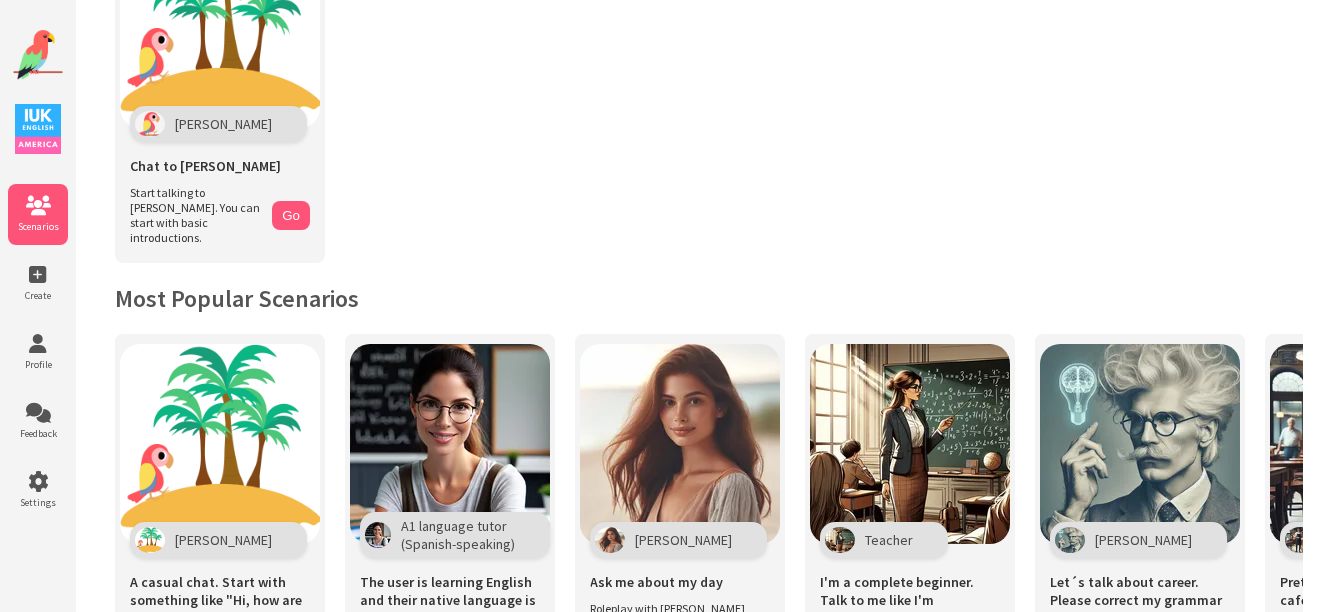 scroll, scrollTop: 173, scrollLeft: 0, axis: vertical 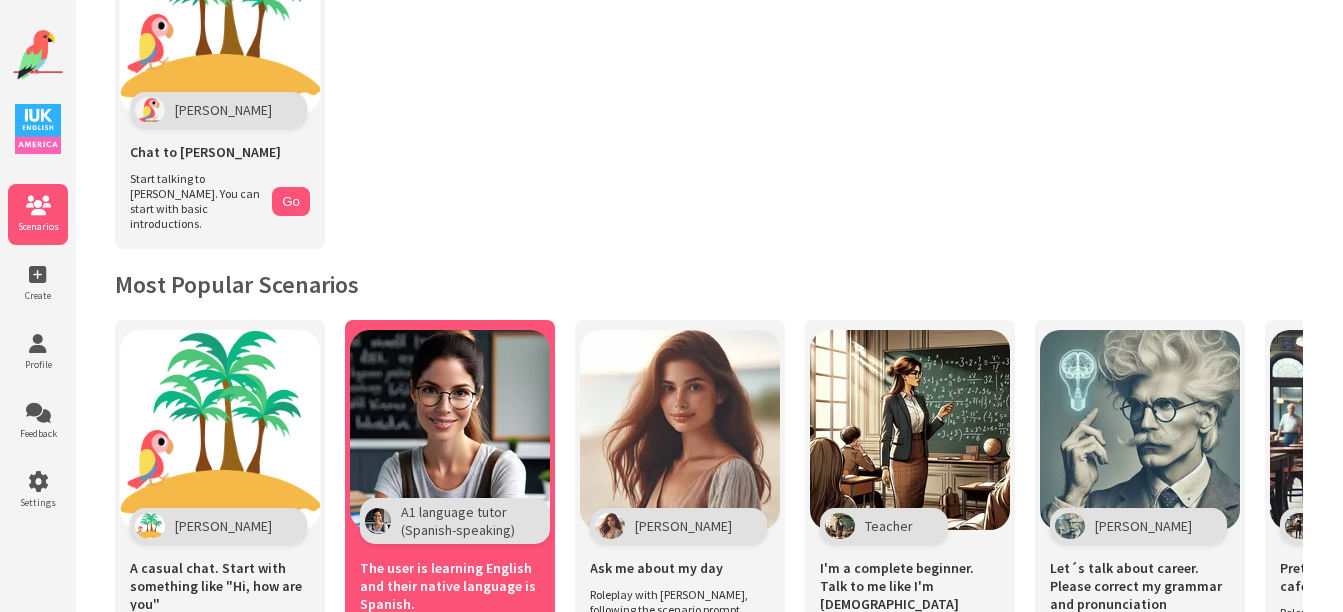 click at bounding box center [450, 430] 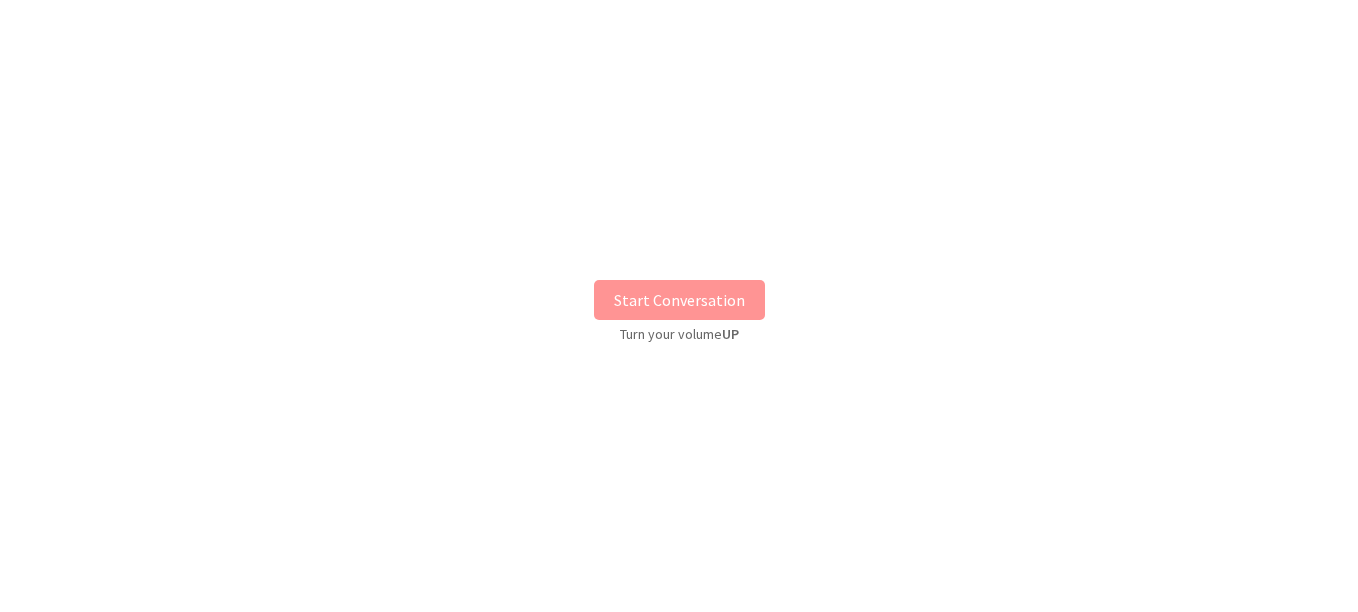 scroll, scrollTop: 0, scrollLeft: 0, axis: both 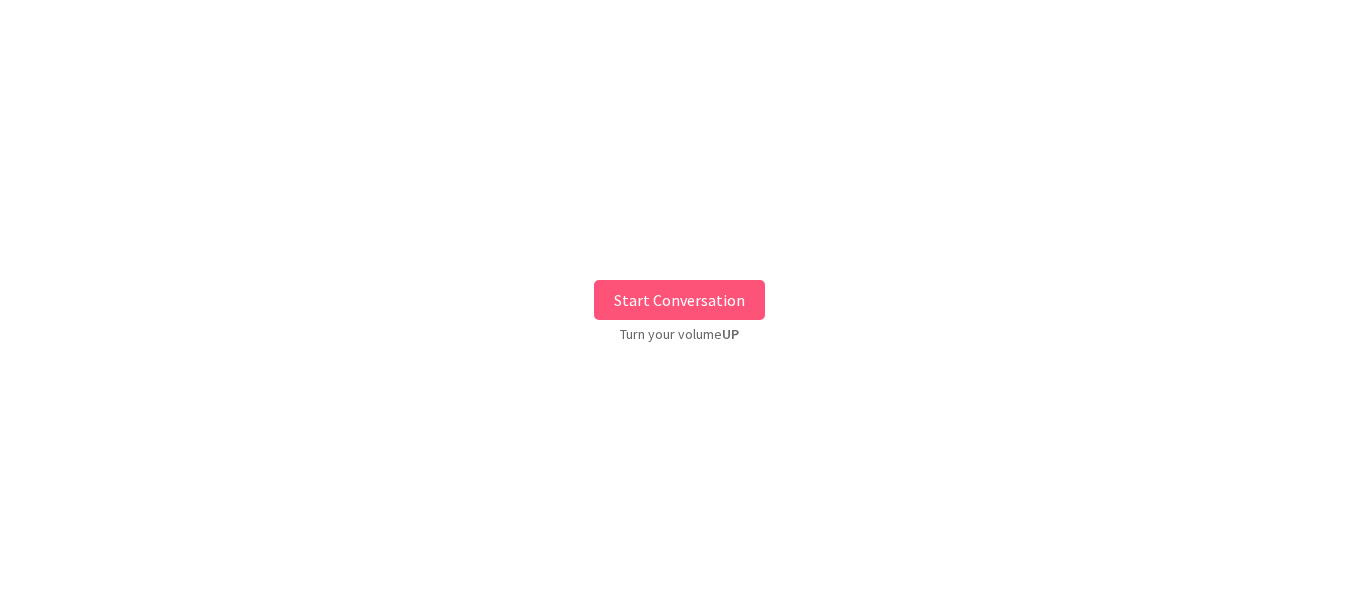 click on "Start Conversation" at bounding box center (679, 300) 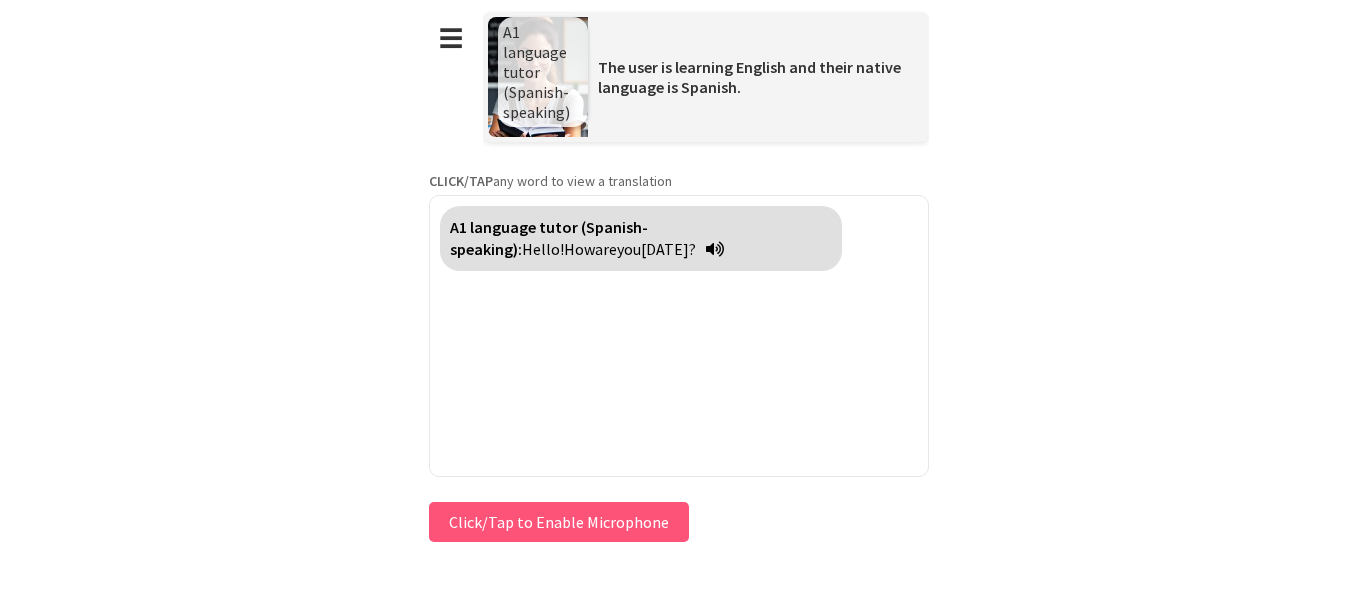 click on "Press &  HOLD  to speak
Click/Tap to Enable Microphone
↶  Undo
Save
No voice detected. Hold the button down and speak clearly." at bounding box center [679, 522] 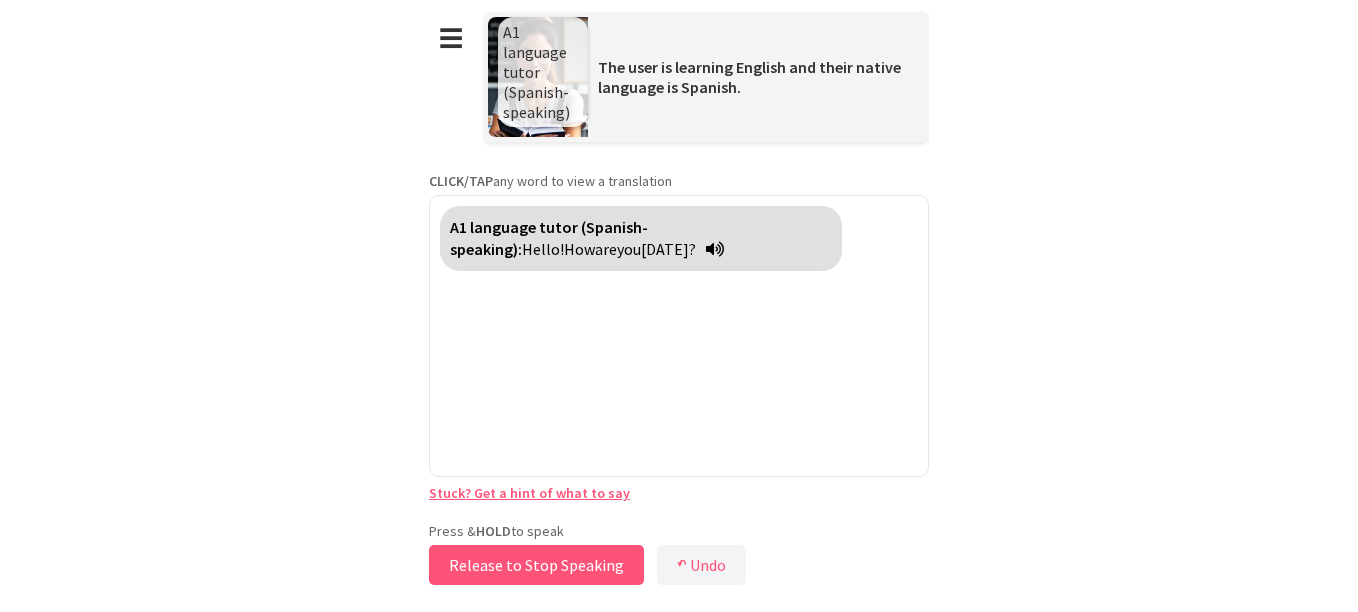 click on "Release to Stop Speaking" at bounding box center (536, 565) 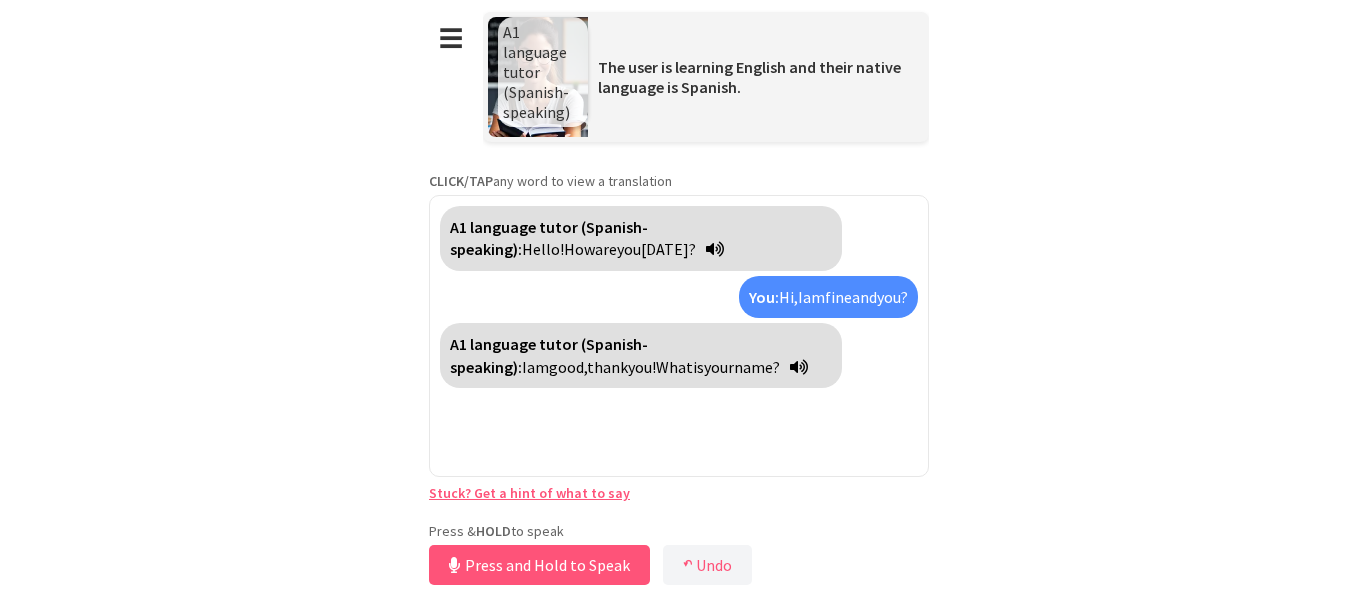 click on "**********" at bounding box center [679, 306] 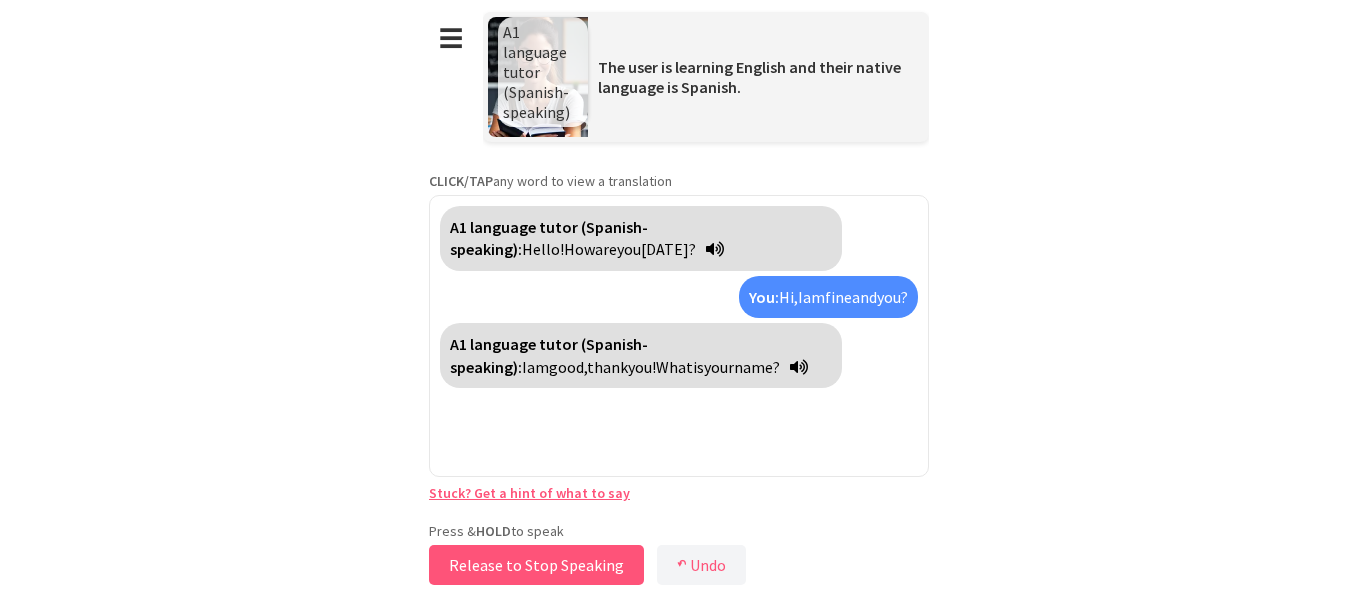 click on "Release to Stop Speaking" at bounding box center (536, 565) 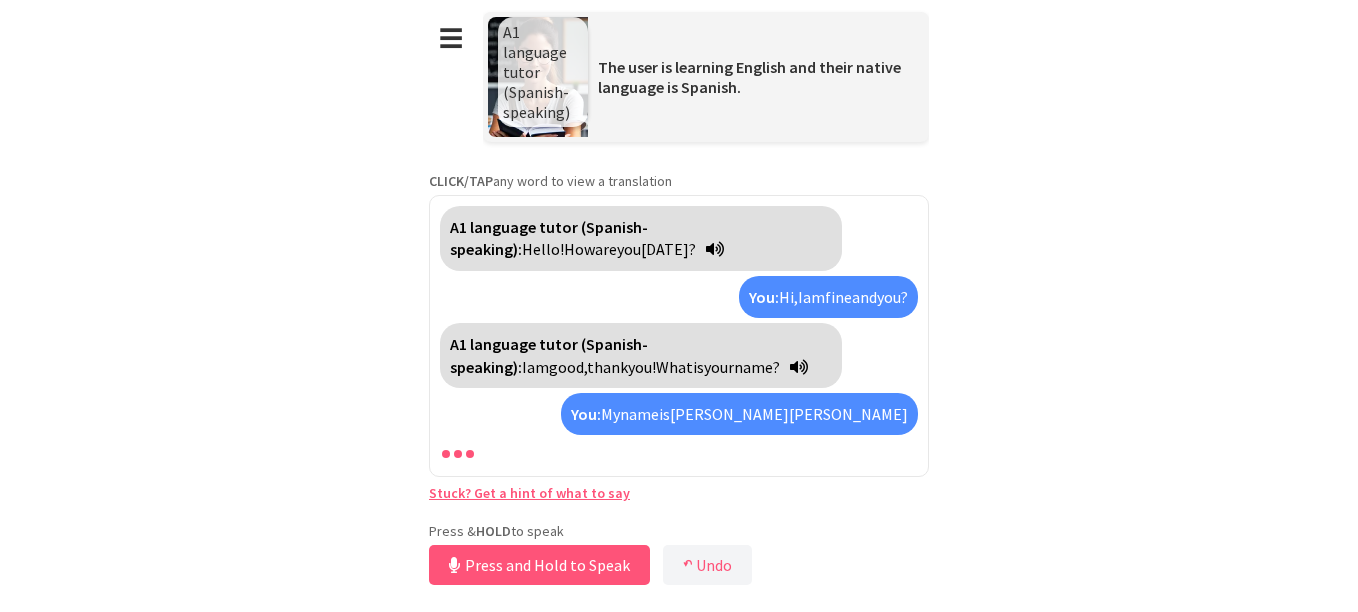 scroll, scrollTop: 34, scrollLeft: 0, axis: vertical 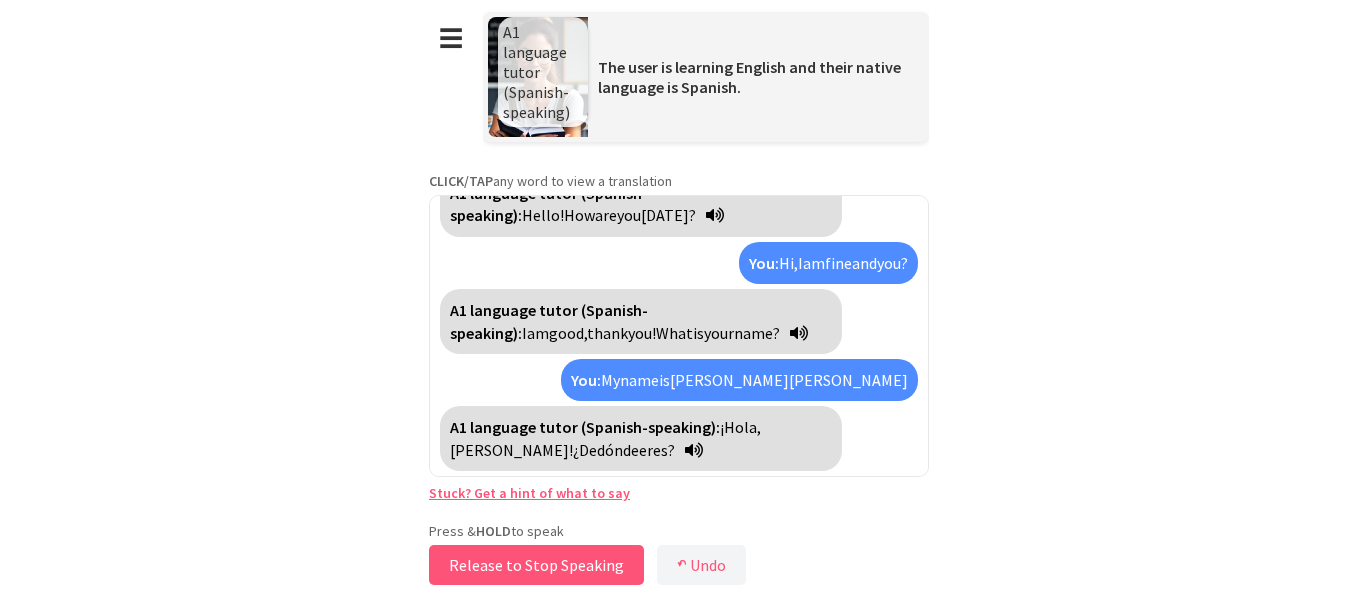 click on "Release to Stop Speaking" at bounding box center (536, 565) 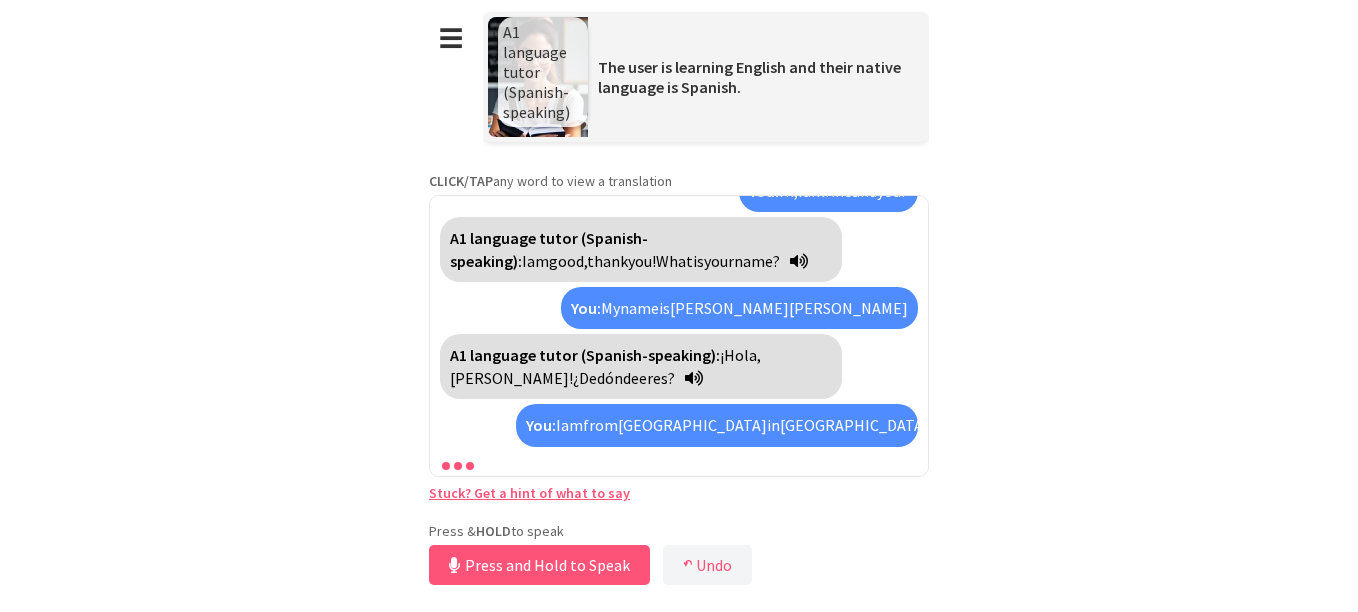 click on "**********" at bounding box center [679, 306] 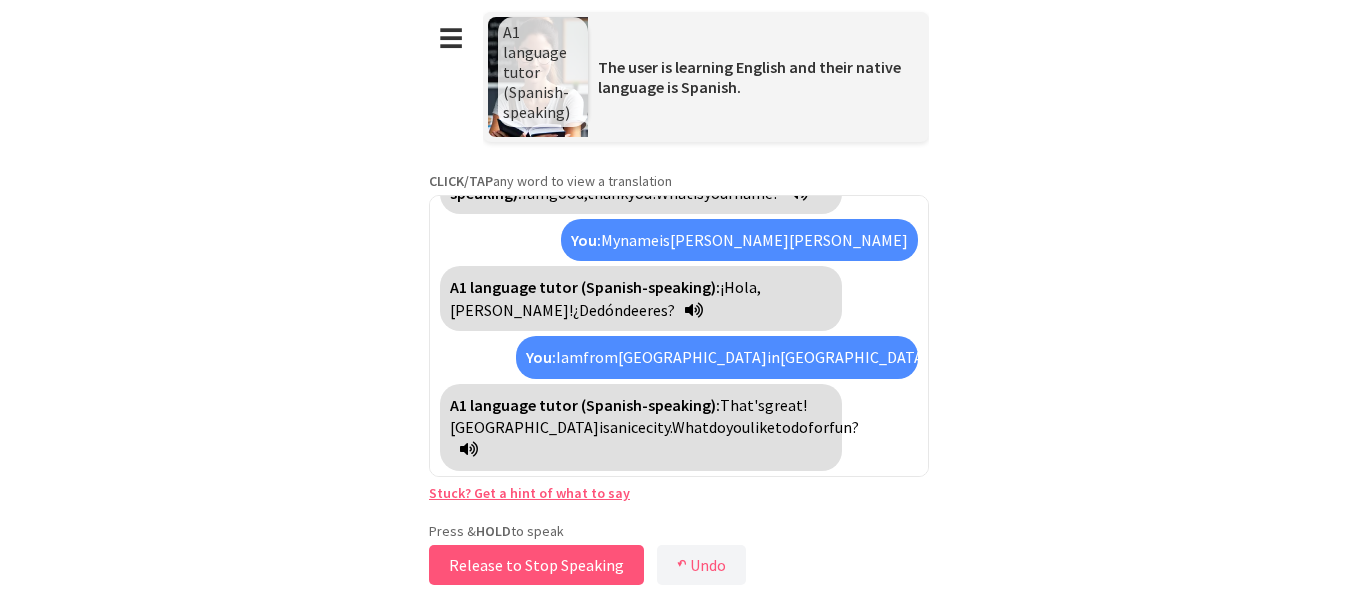 click on "Release to Stop Speaking" at bounding box center (536, 565) 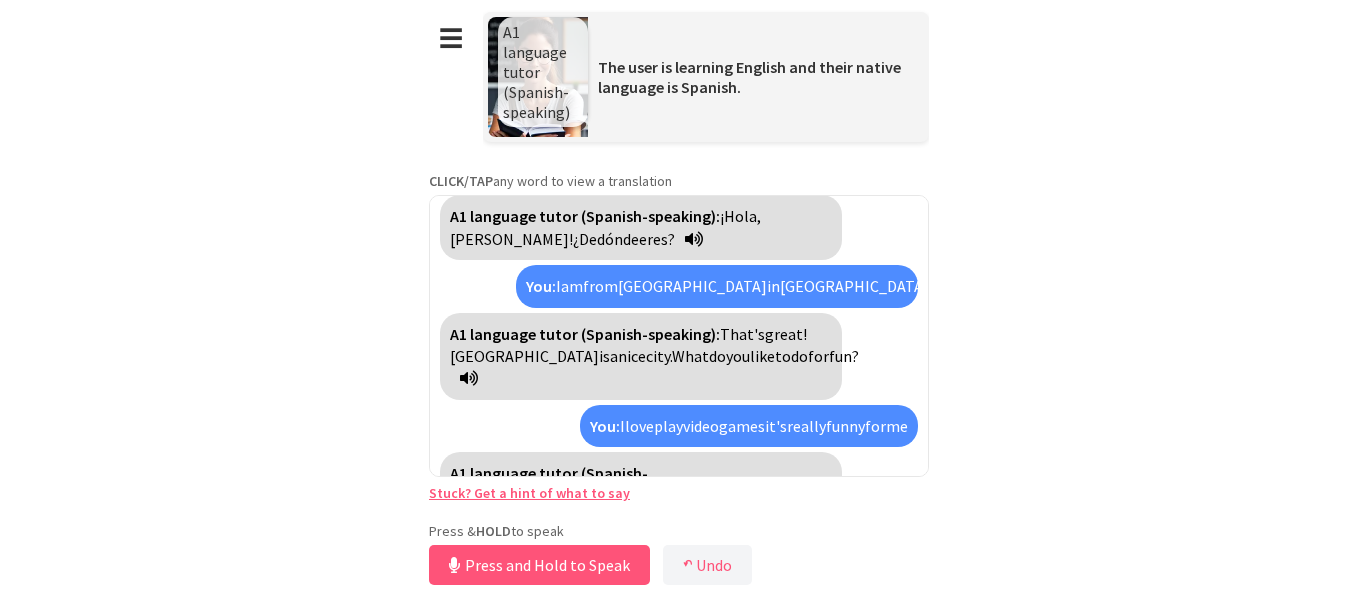 scroll, scrollTop: 291, scrollLeft: 0, axis: vertical 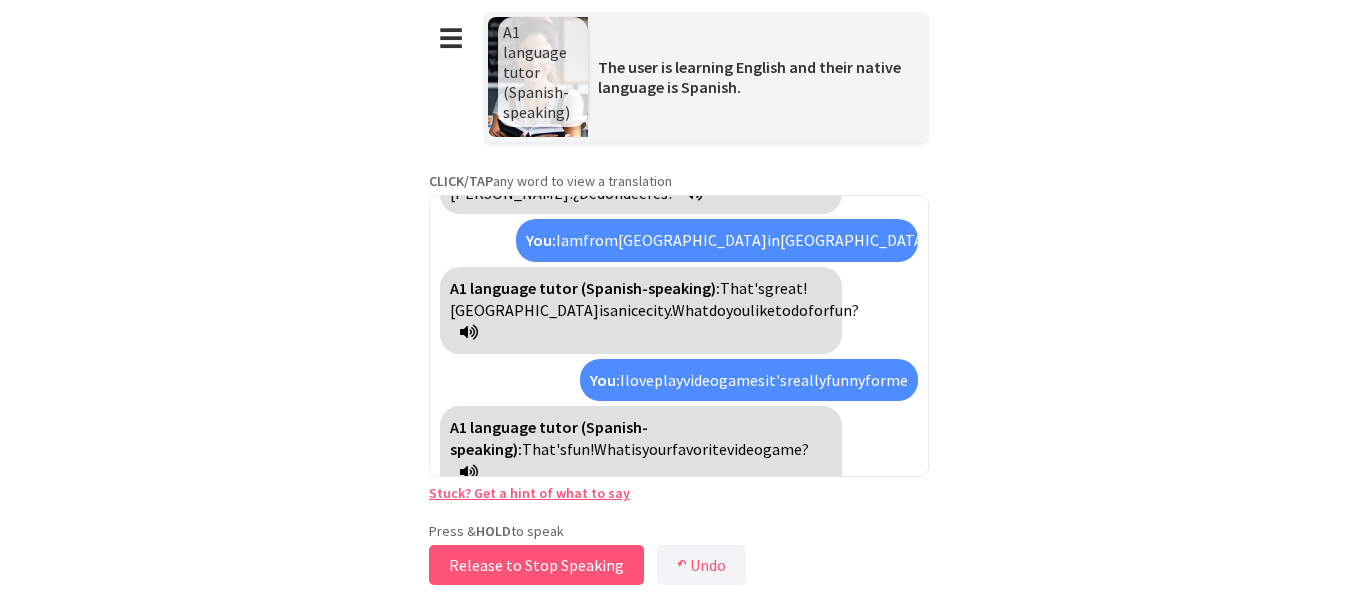 drag, startPoint x: 500, startPoint y: 564, endPoint x: 507, endPoint y: 574, distance: 12.206555 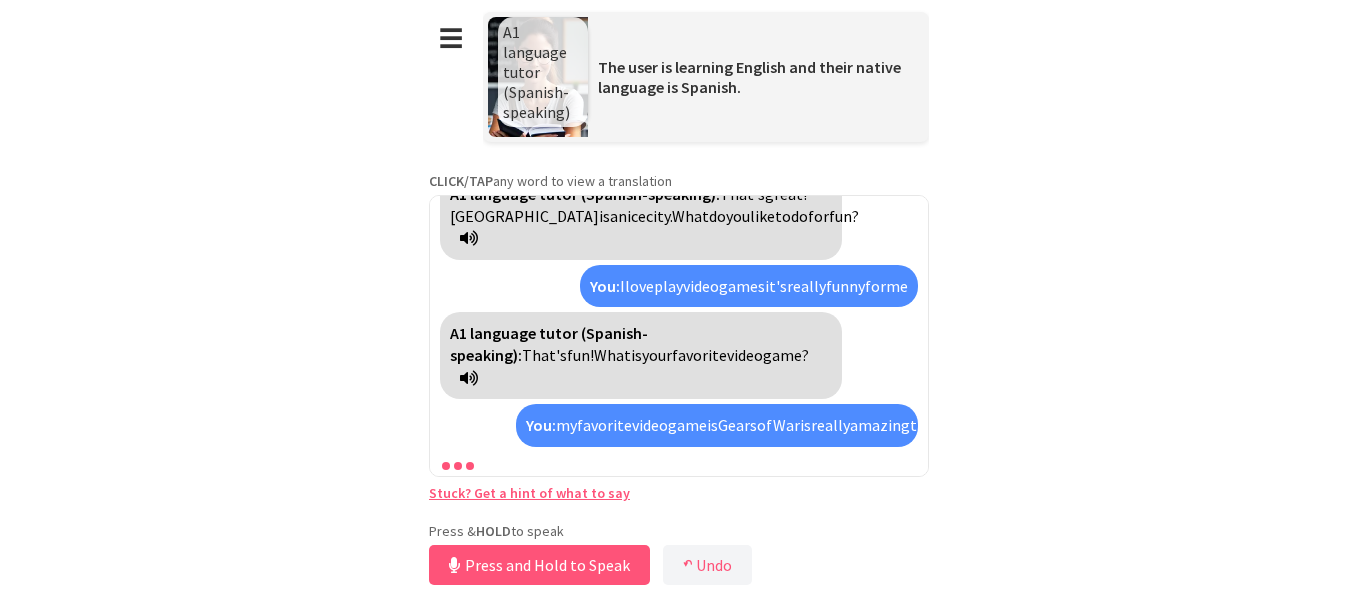 scroll, scrollTop: 430, scrollLeft: 0, axis: vertical 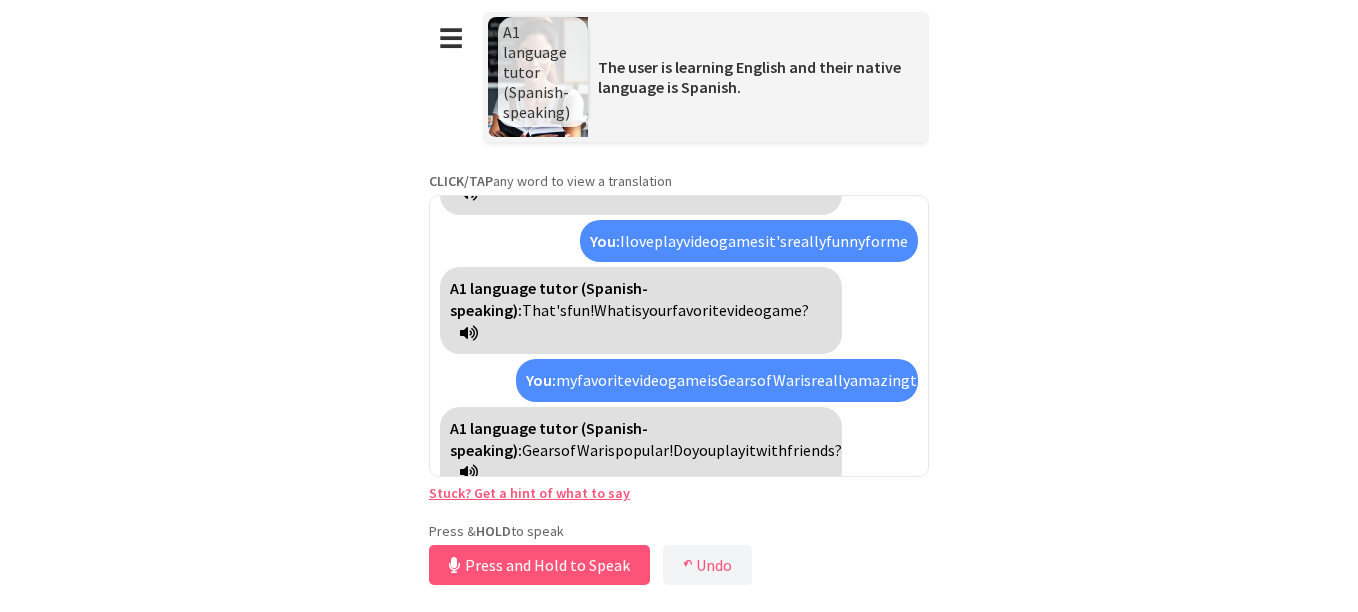 click on "**********" at bounding box center (679, 306) 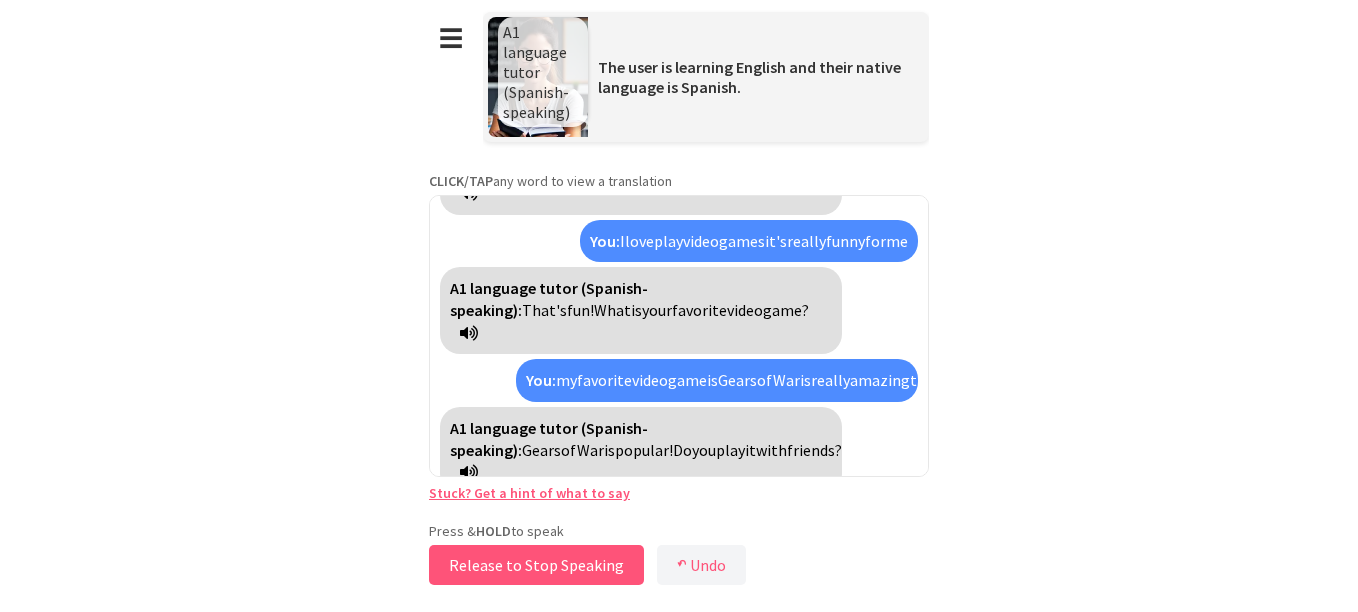 click on "Release to Stop Speaking" at bounding box center (536, 565) 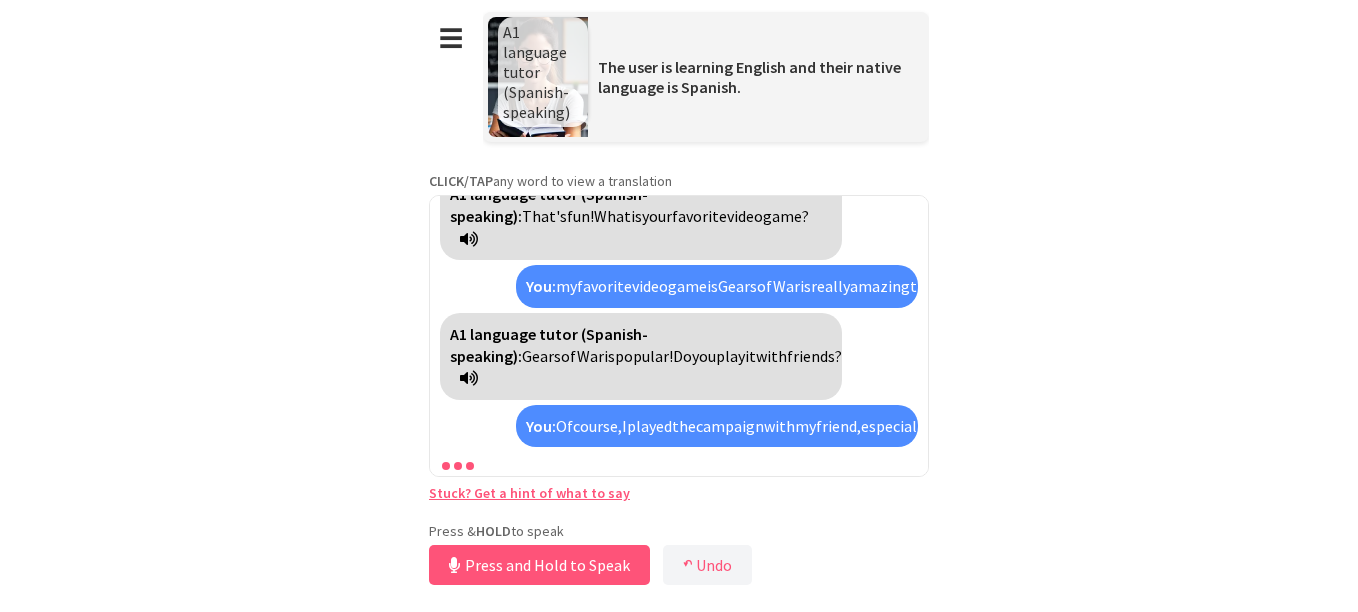 scroll, scrollTop: 637, scrollLeft: 0, axis: vertical 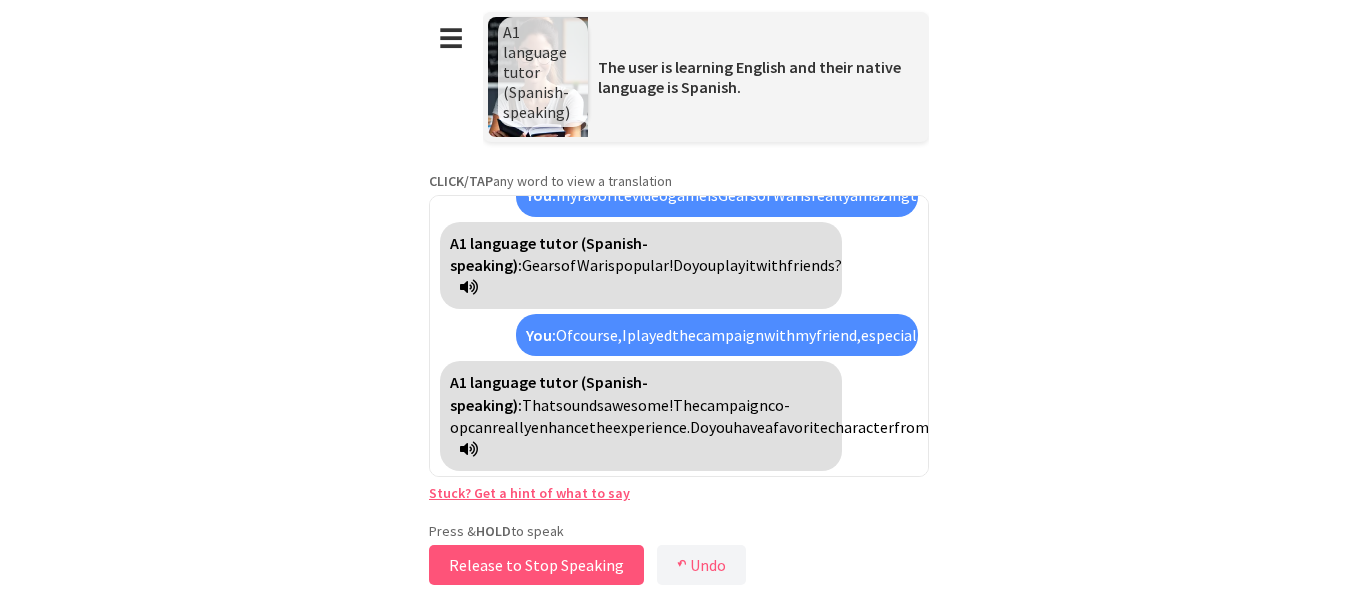 drag, startPoint x: 572, startPoint y: 563, endPoint x: 570, endPoint y: 578, distance: 15.132746 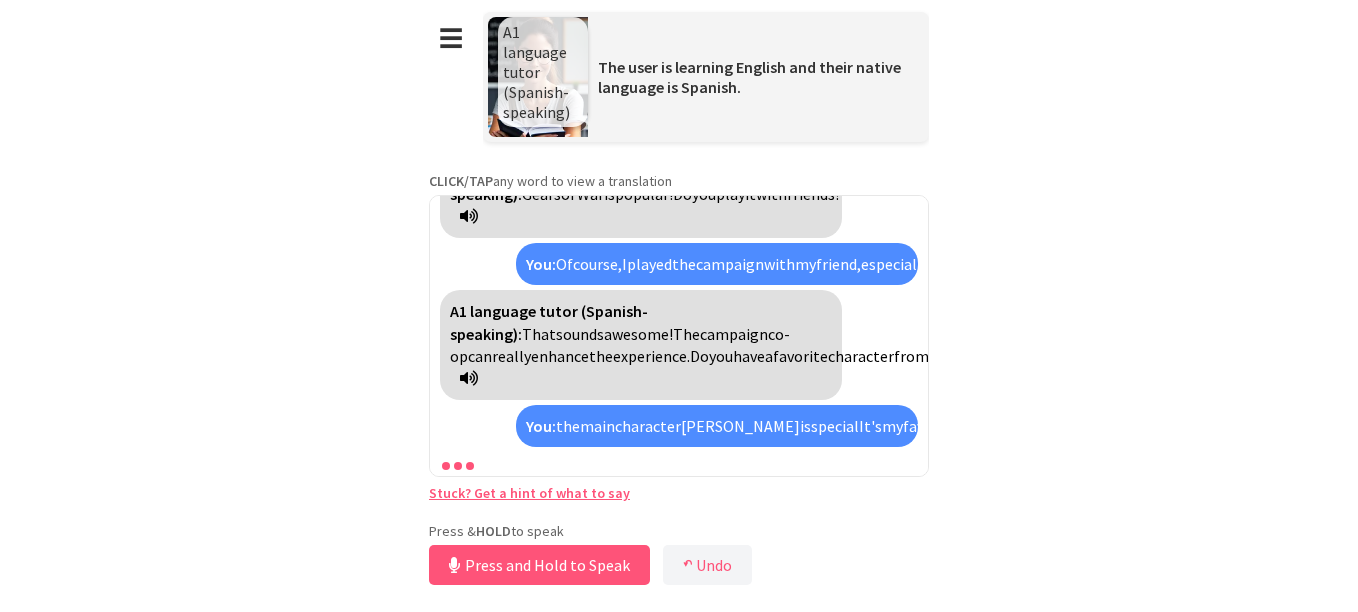 scroll, scrollTop: 844, scrollLeft: 0, axis: vertical 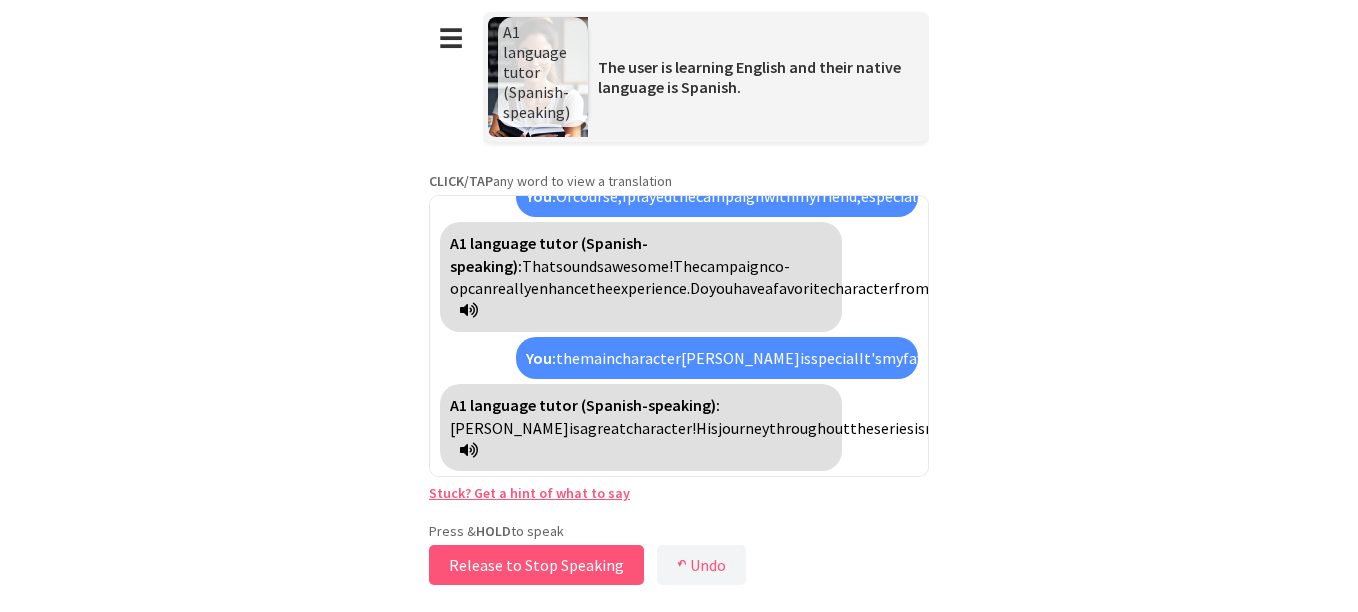 click on "Release to Stop Speaking" at bounding box center [536, 565] 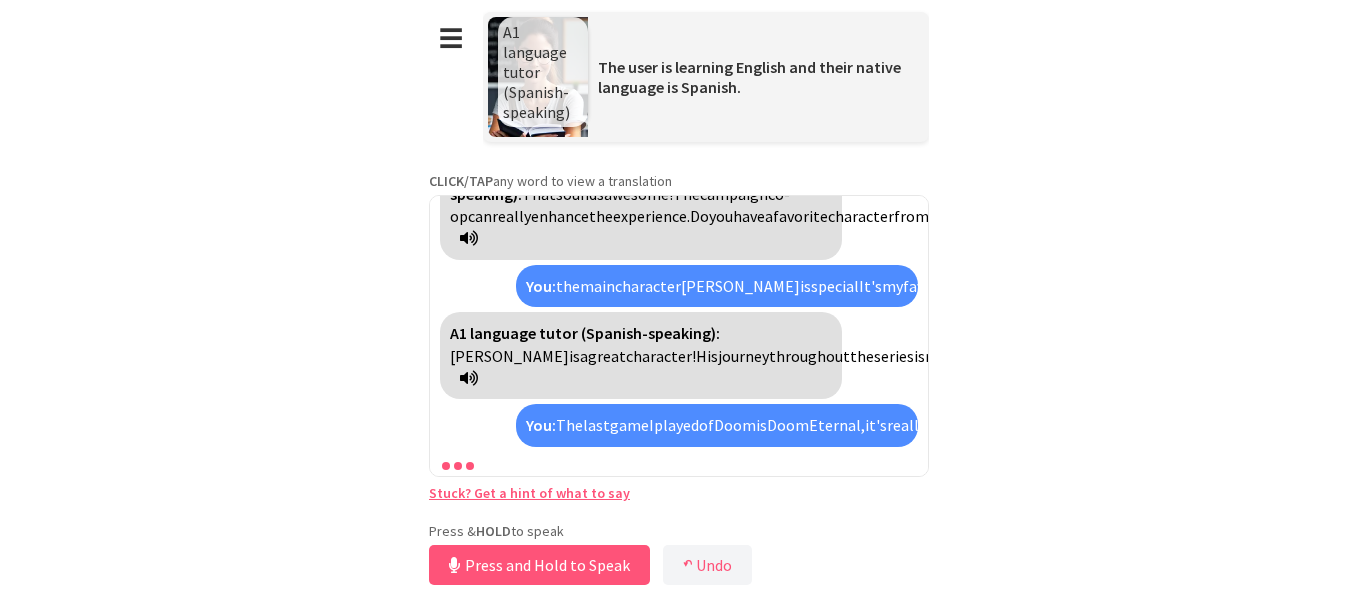 scroll, scrollTop: 1028, scrollLeft: 0, axis: vertical 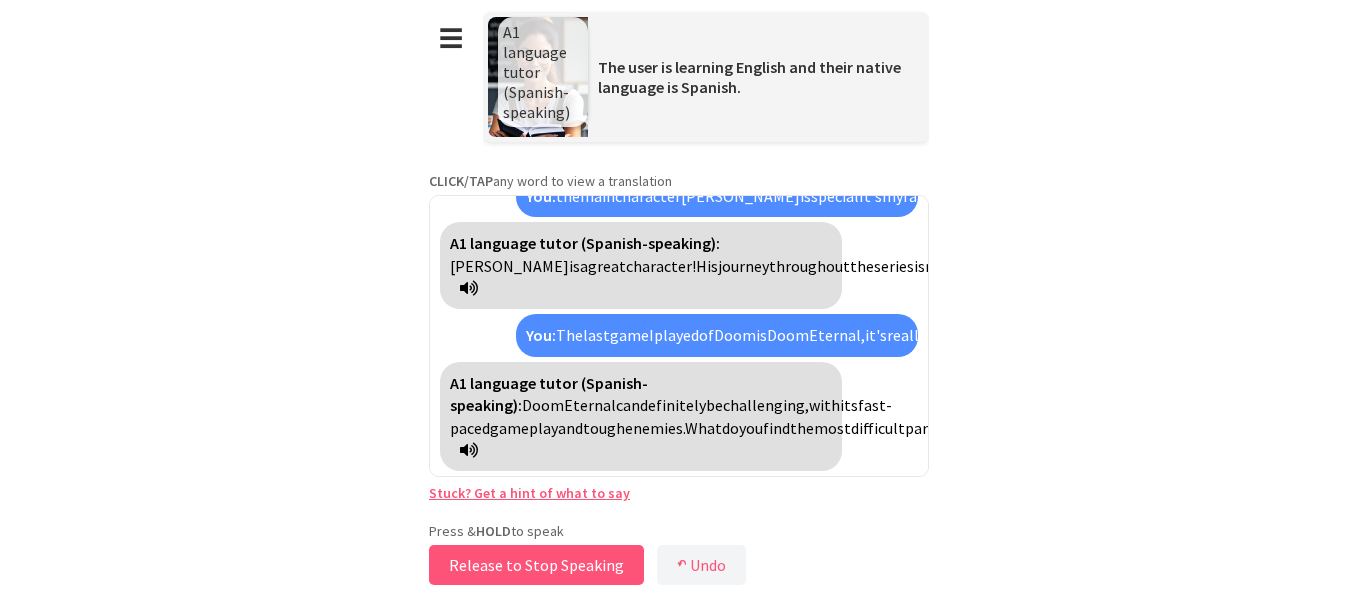 click on "Release to Stop Speaking" at bounding box center [536, 565] 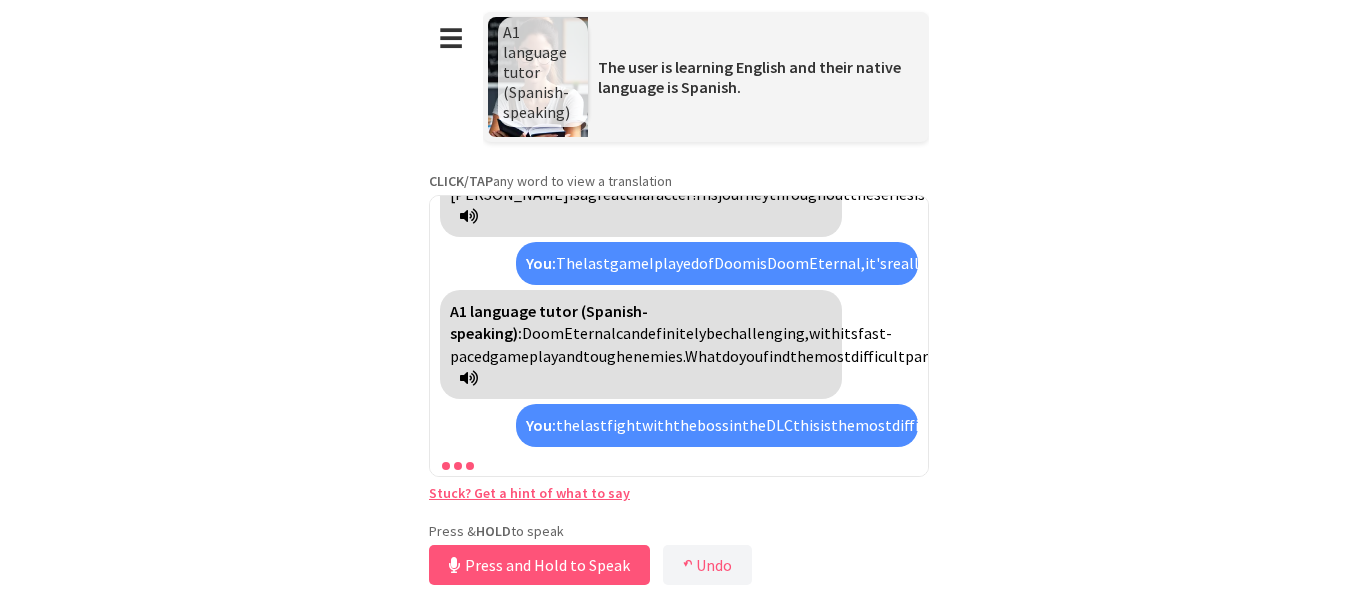 scroll, scrollTop: 1257, scrollLeft: 0, axis: vertical 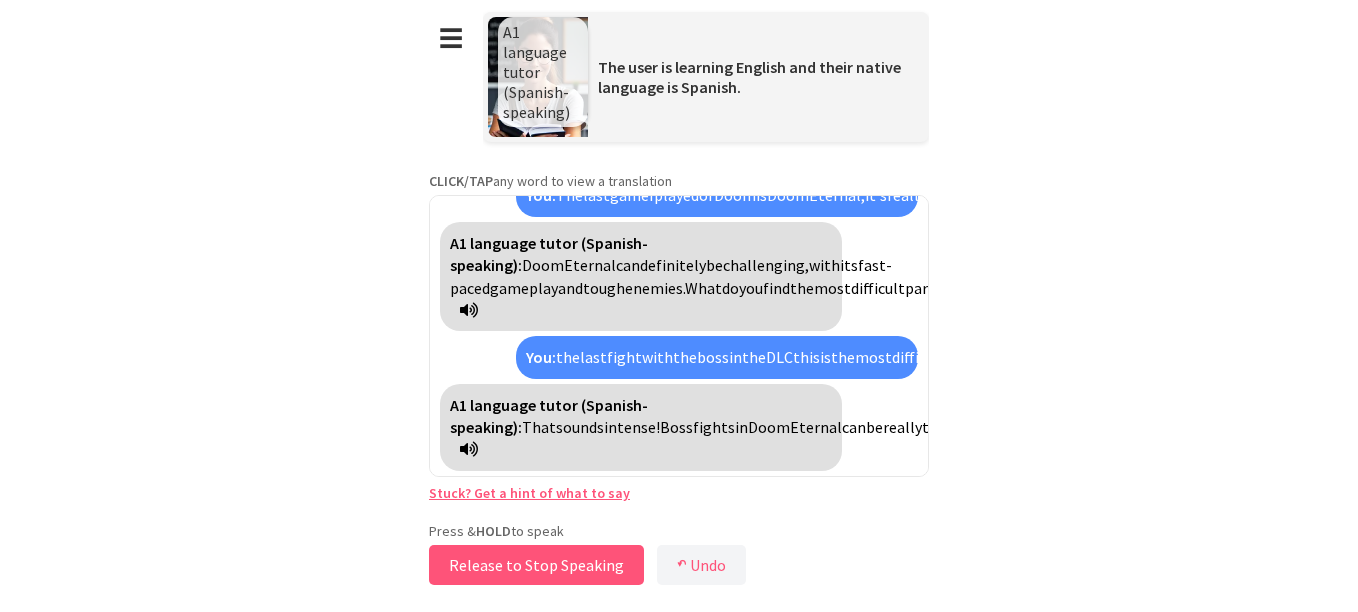 click on "Release to Stop Speaking" at bounding box center (536, 565) 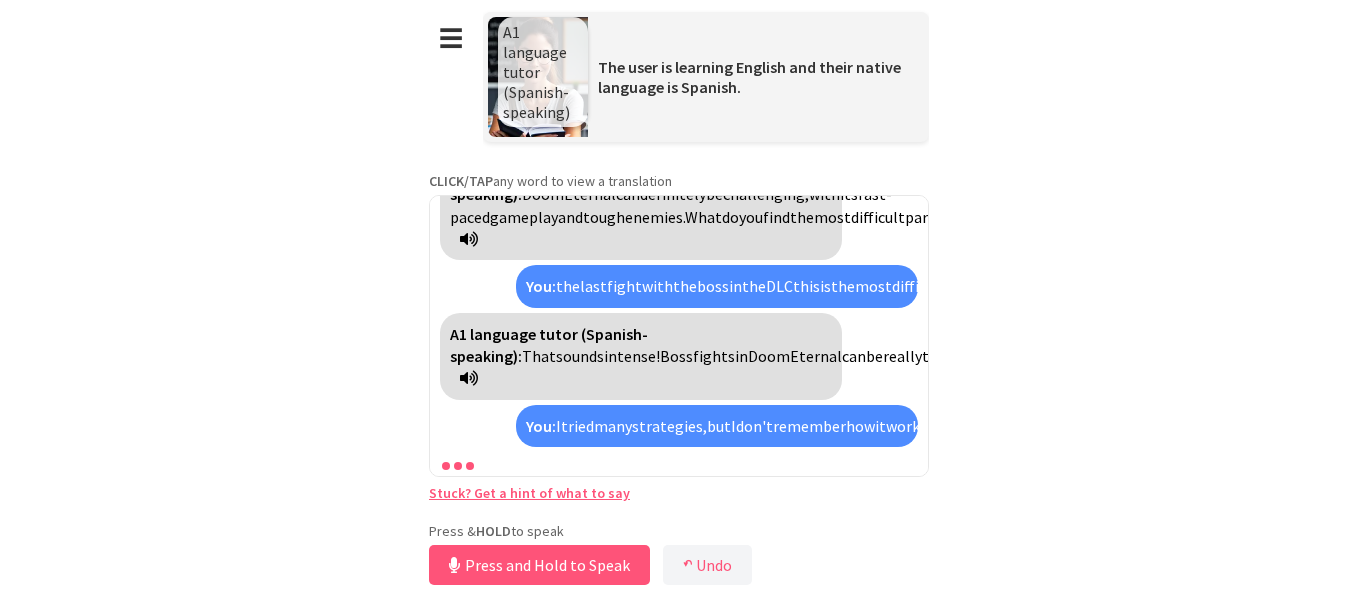 scroll, scrollTop: 1554, scrollLeft: 0, axis: vertical 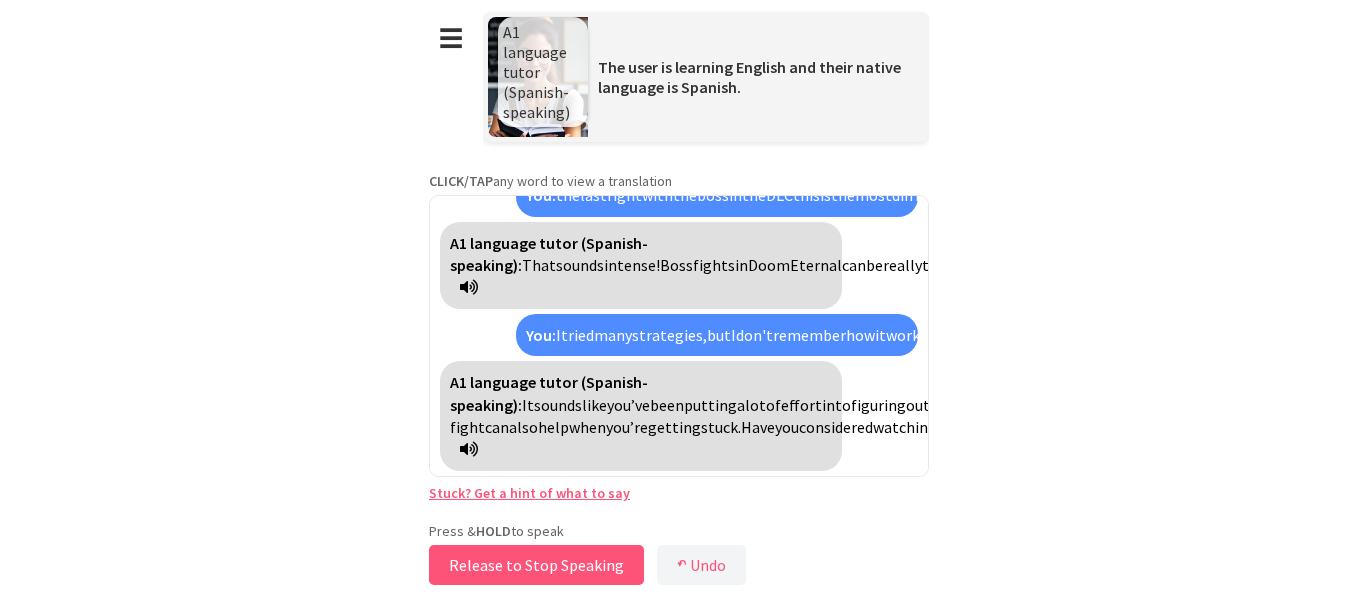 click on "Release to Stop Speaking" at bounding box center (536, 565) 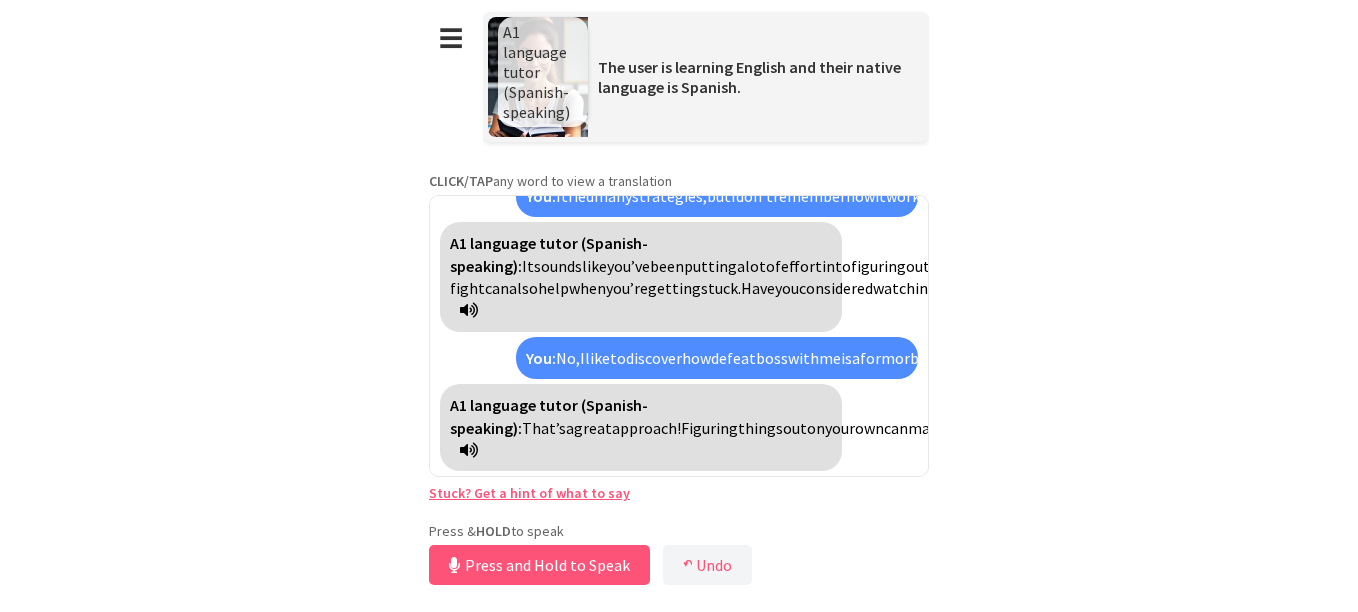 scroll, scrollTop: 1872, scrollLeft: 0, axis: vertical 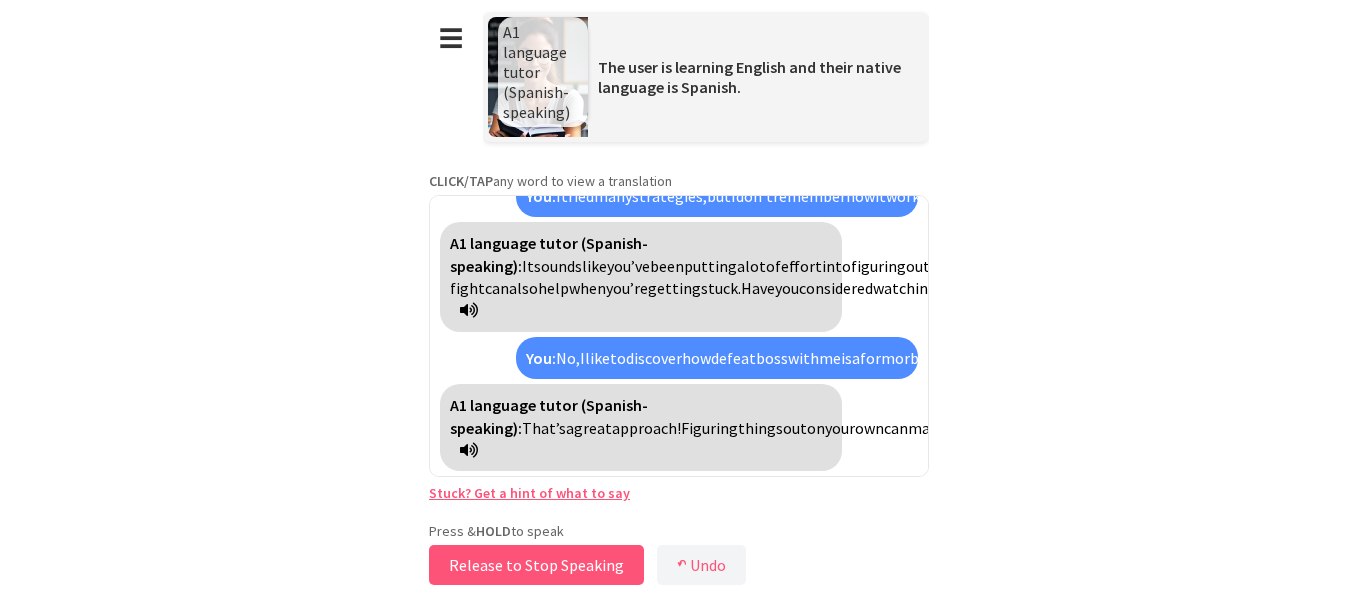click on "Release to Stop Speaking" at bounding box center (536, 565) 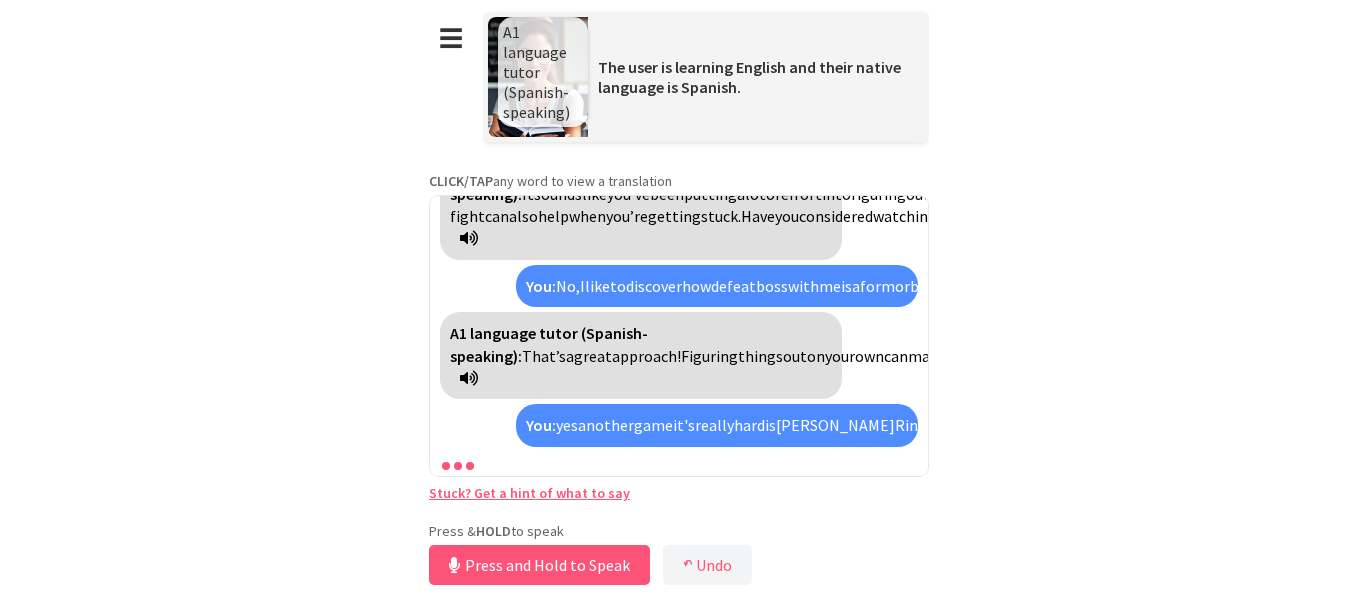 scroll, scrollTop: 2101, scrollLeft: 0, axis: vertical 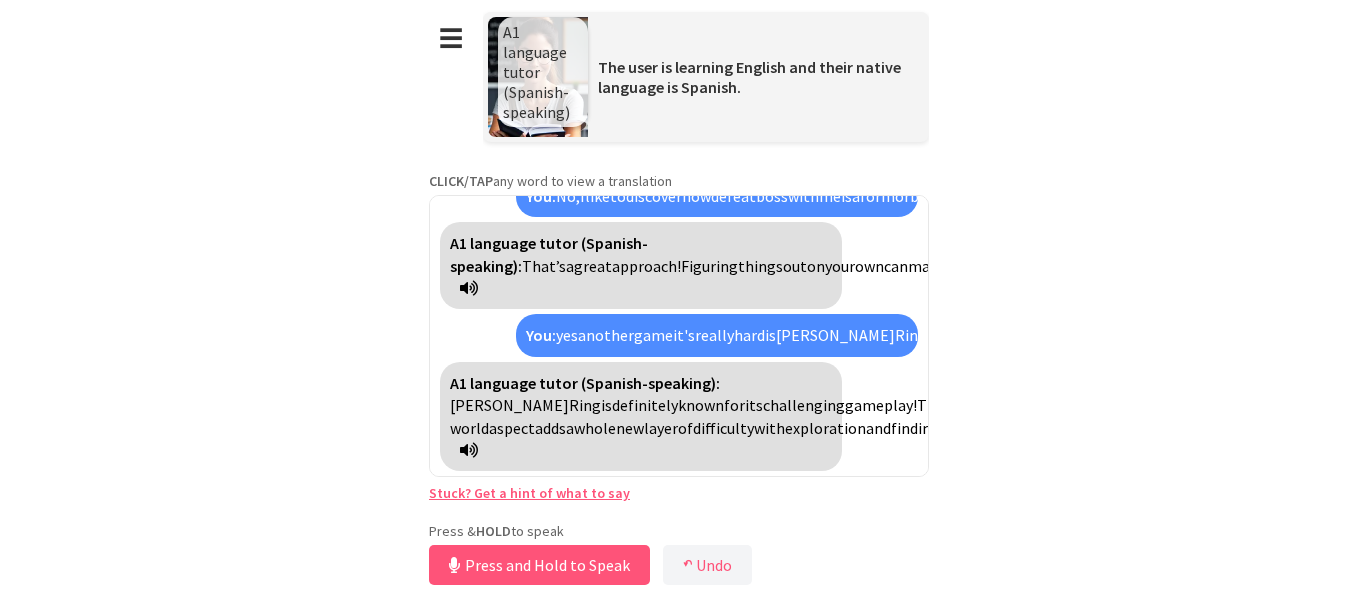 click on "tough," at bounding box center [1205, 405] 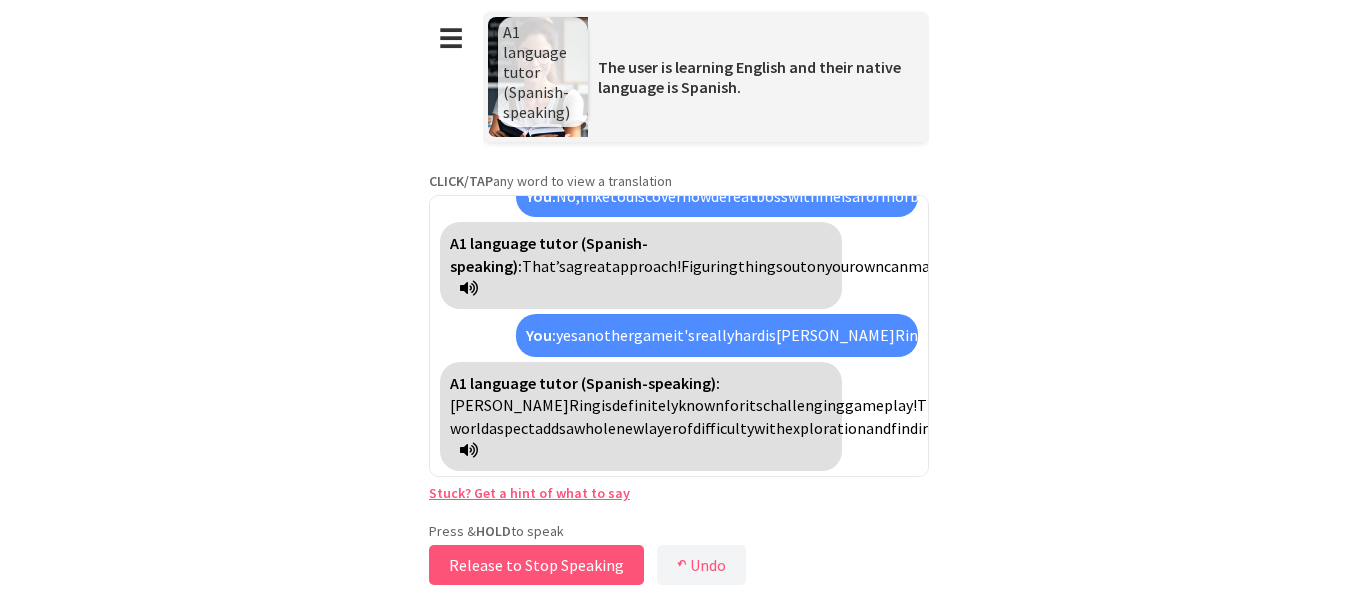 click on "Release to Stop Speaking" at bounding box center [536, 565] 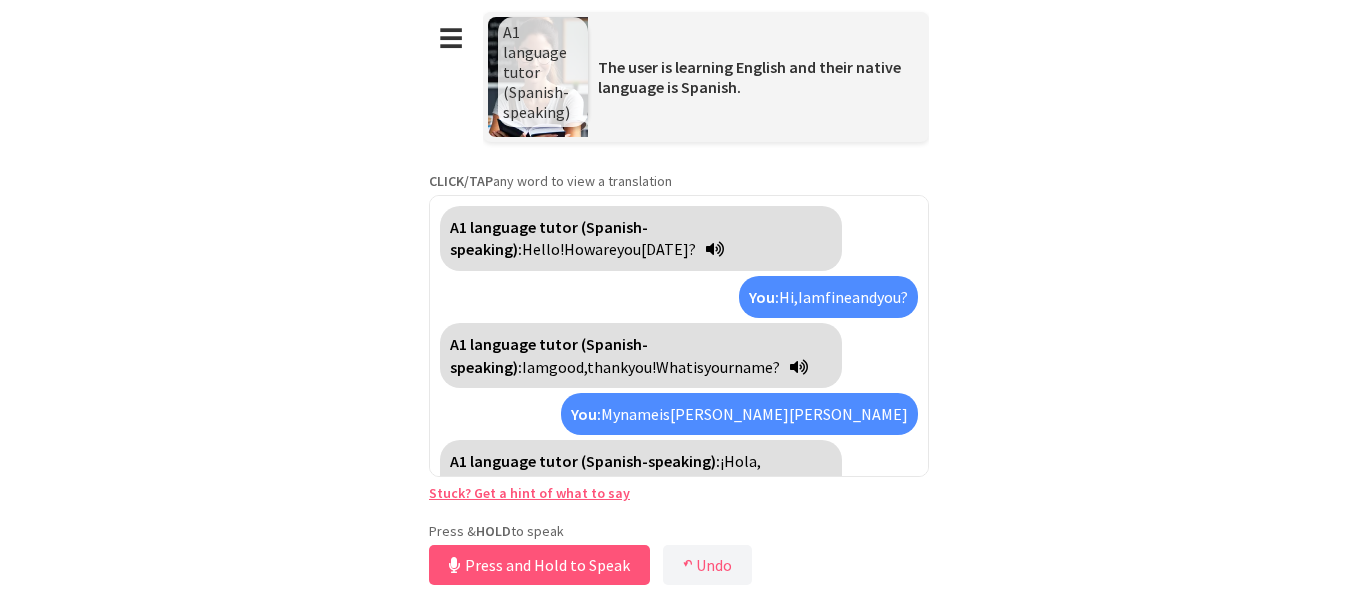 scroll, scrollTop: 2375, scrollLeft: 0, axis: vertical 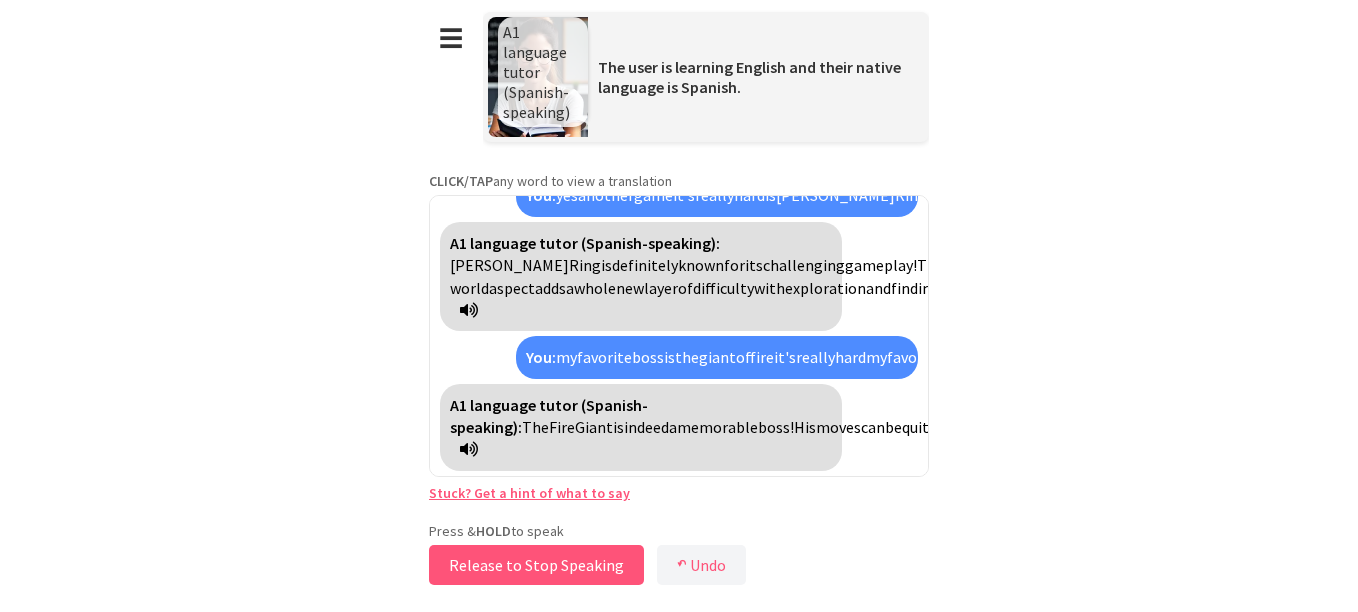 click on "Release to Stop Speaking" at bounding box center [536, 565] 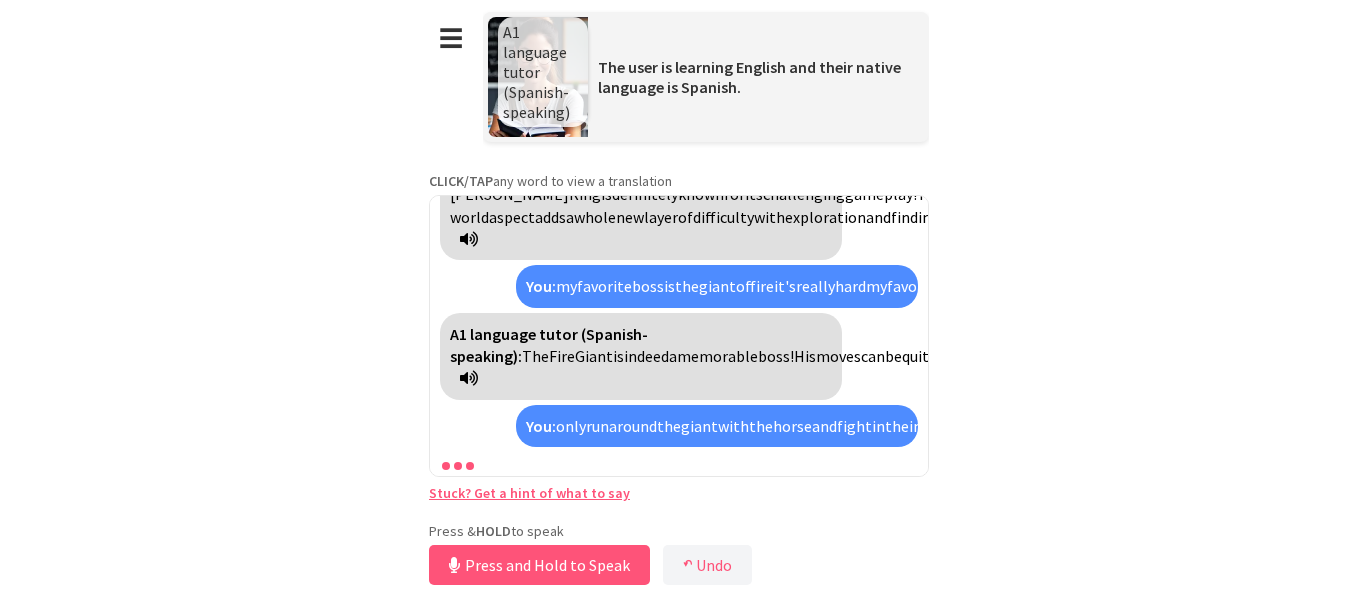 scroll, scrollTop: 2649, scrollLeft: 0, axis: vertical 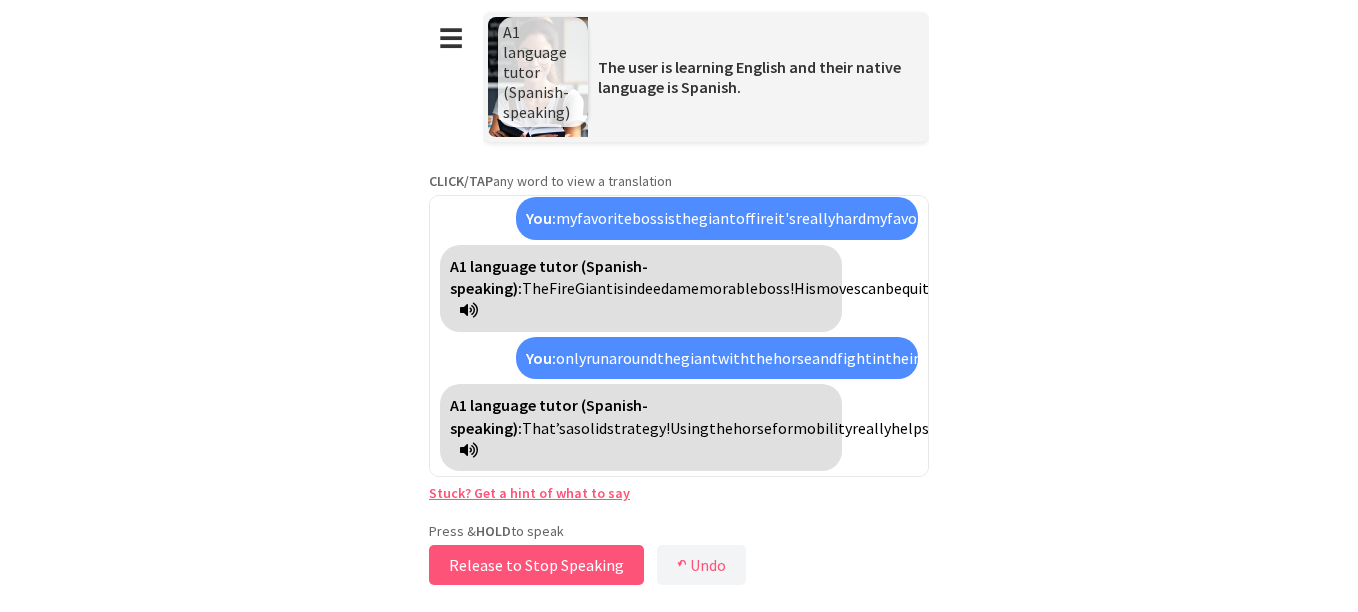 click on "Release to Stop Speaking" at bounding box center (536, 565) 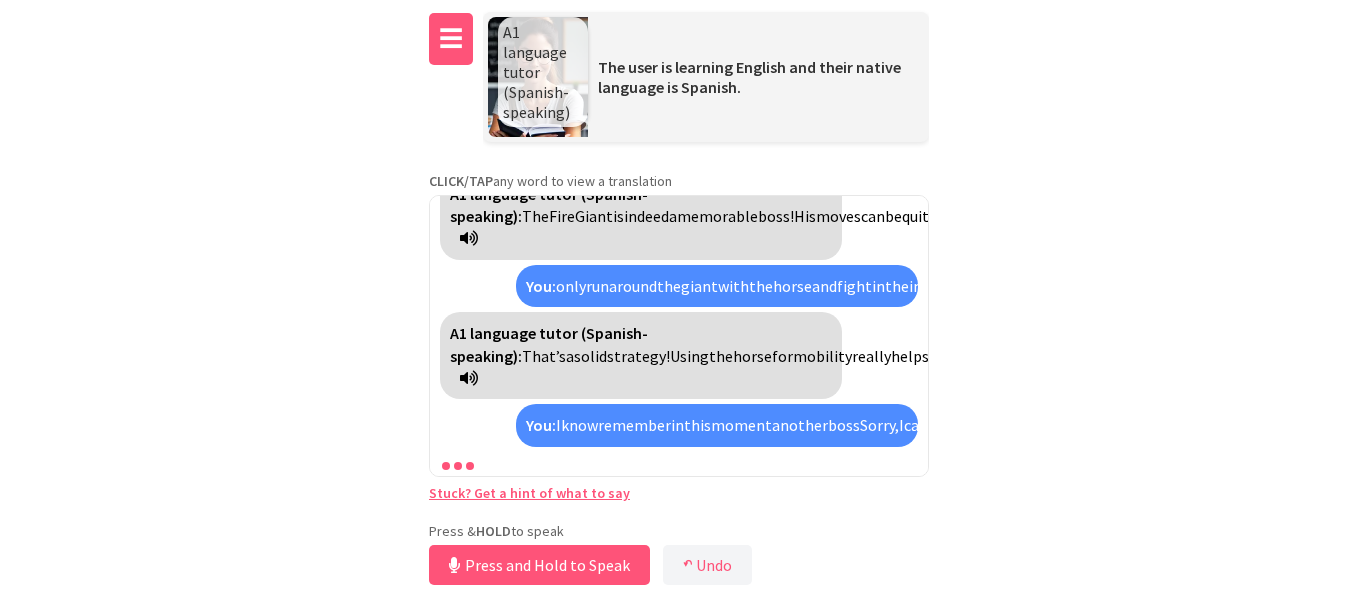 scroll, scrollTop: 2856, scrollLeft: 0, axis: vertical 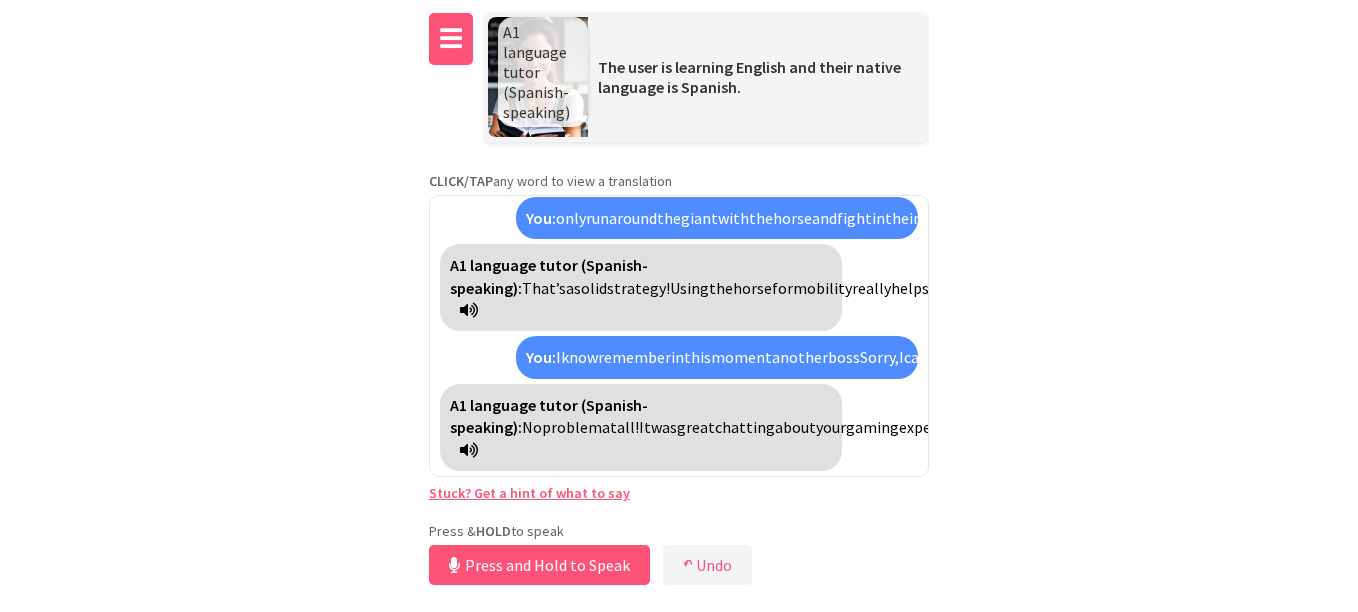 click on "☰" at bounding box center [451, 39] 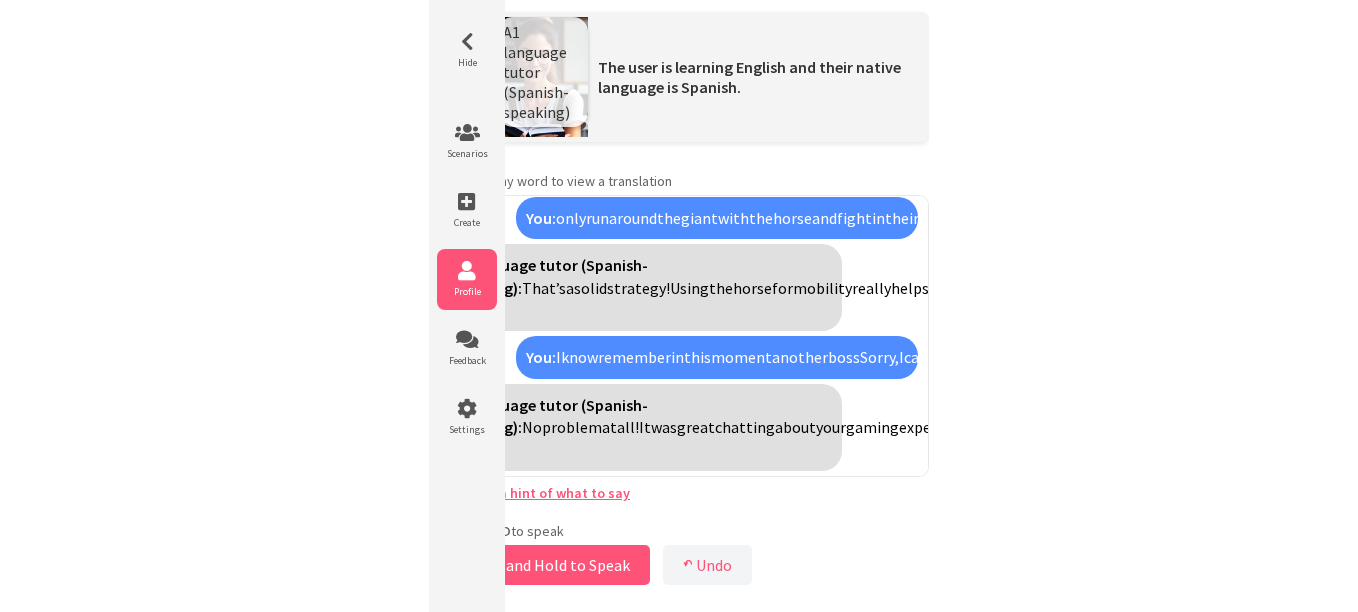 click at bounding box center [467, 271] 